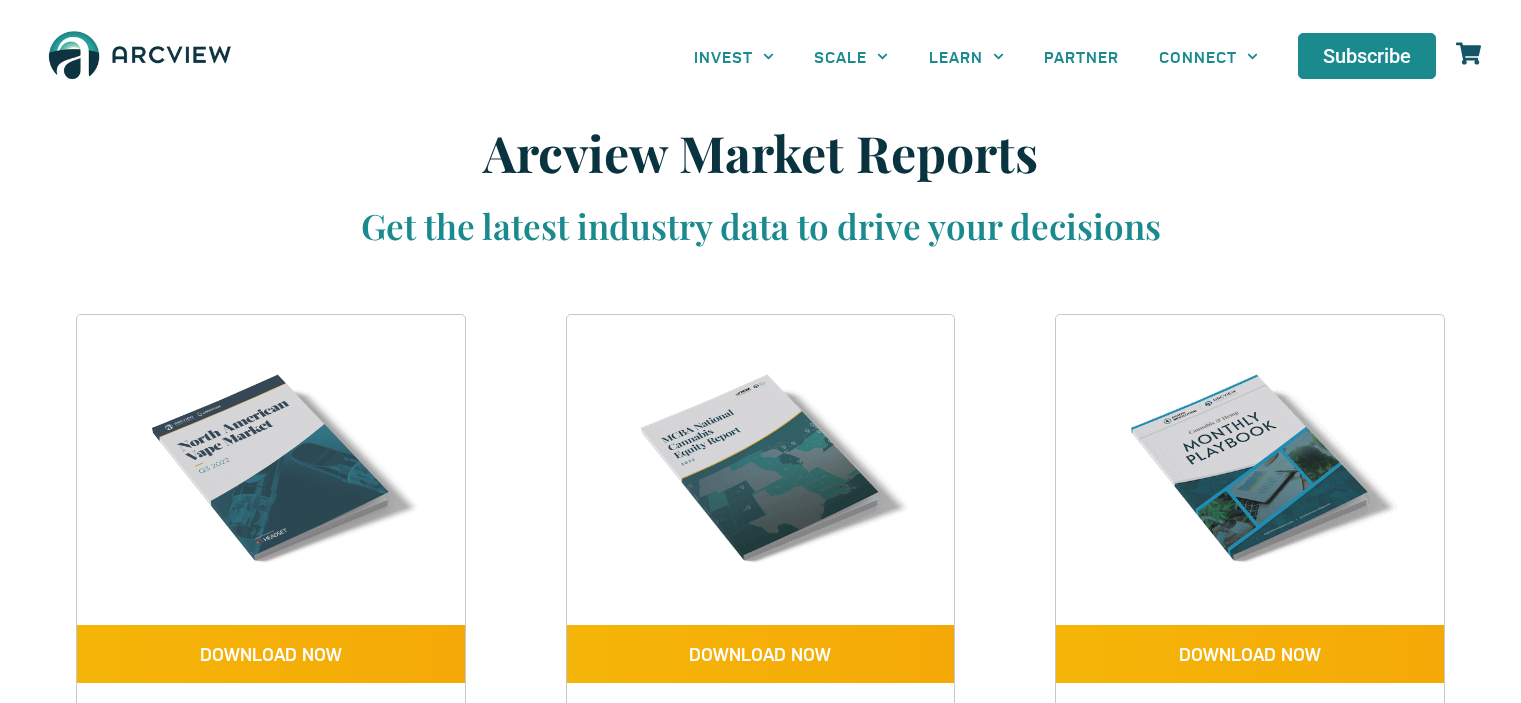 scroll, scrollTop: 0, scrollLeft: 0, axis: both 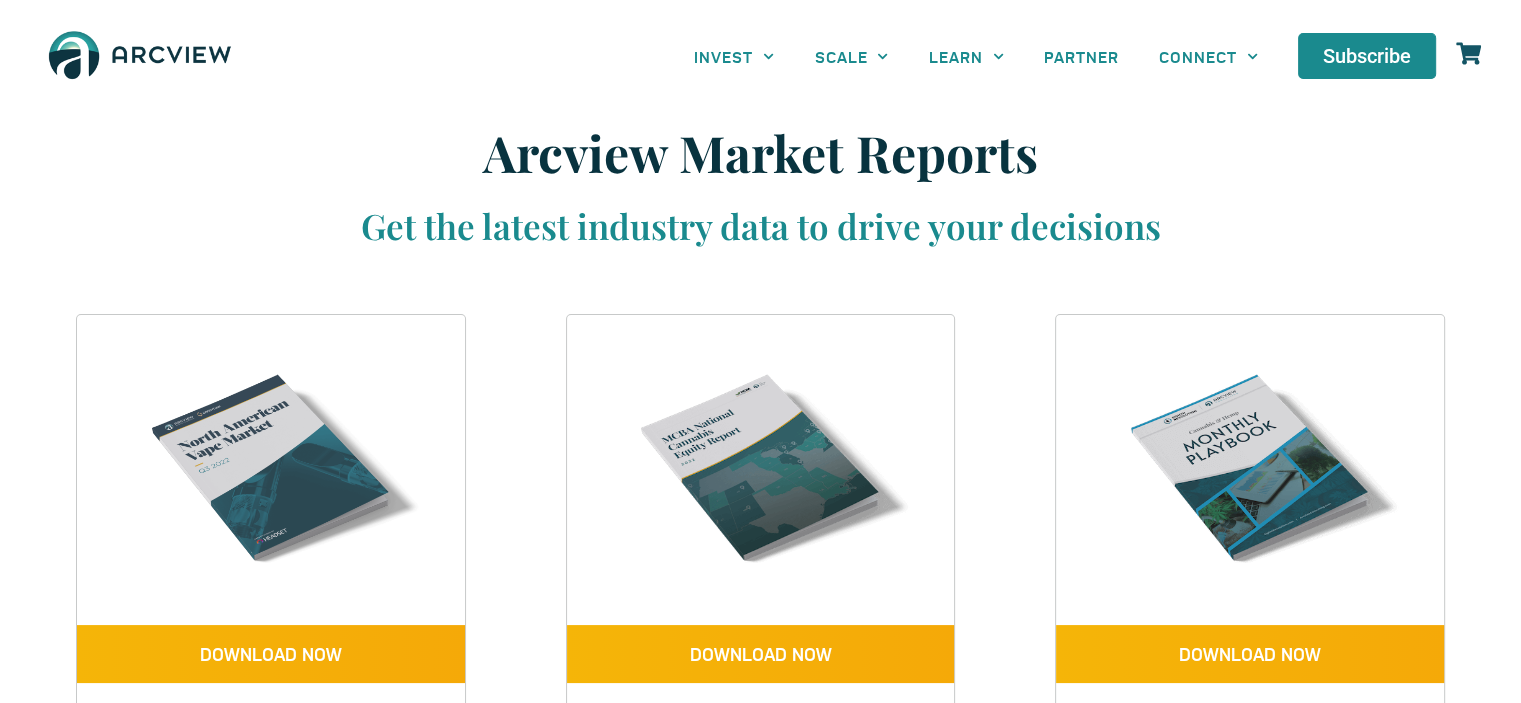 click at bounding box center [140, 56] 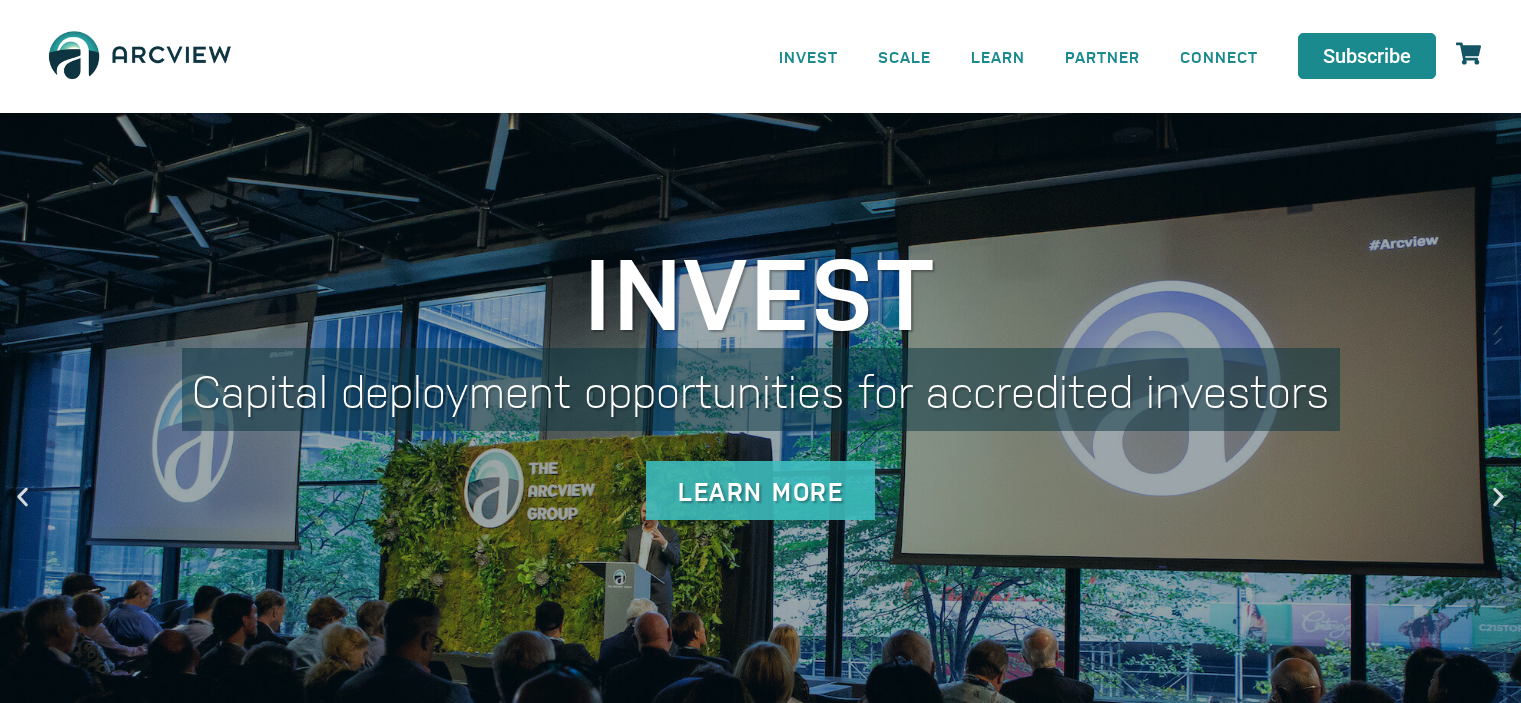 scroll, scrollTop: 0, scrollLeft: 0, axis: both 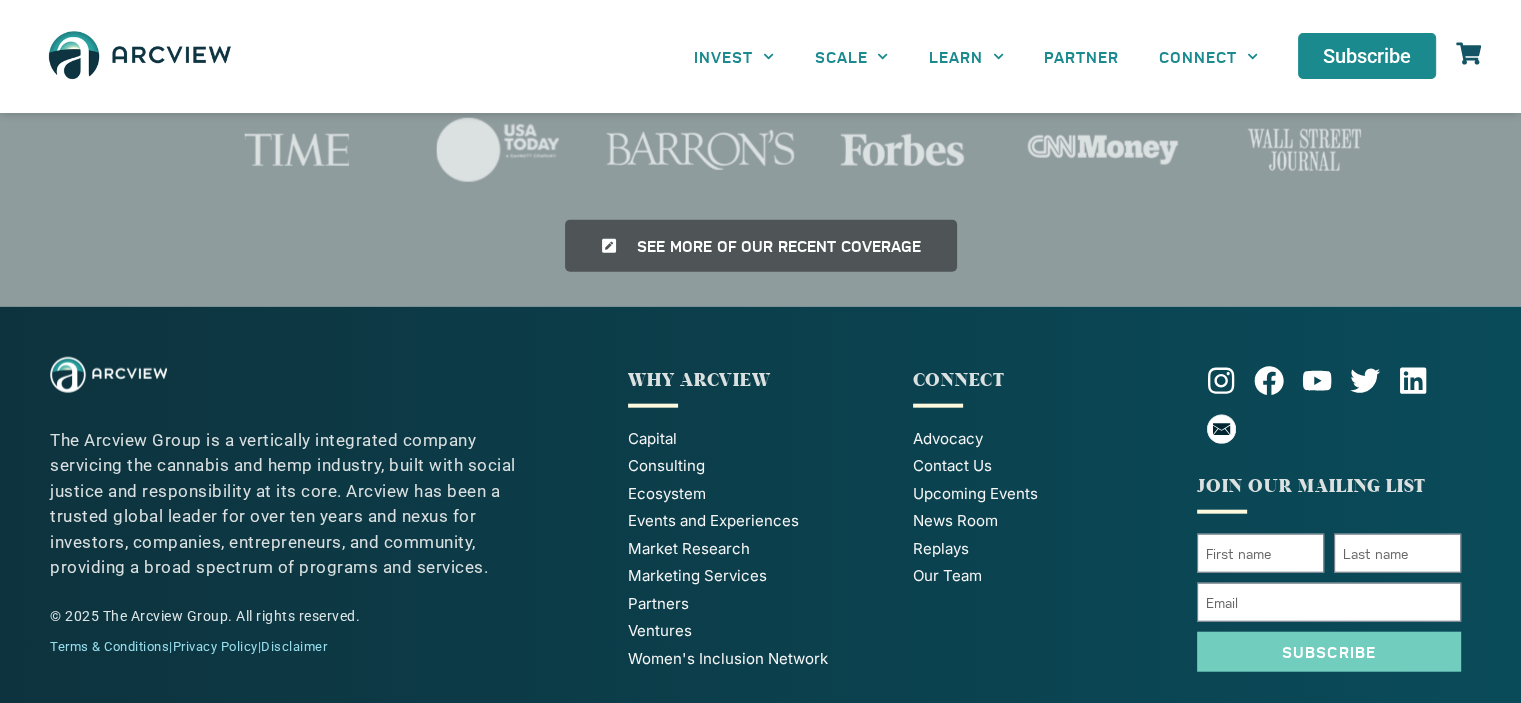 click on "Market Research" at bounding box center [689, 549] 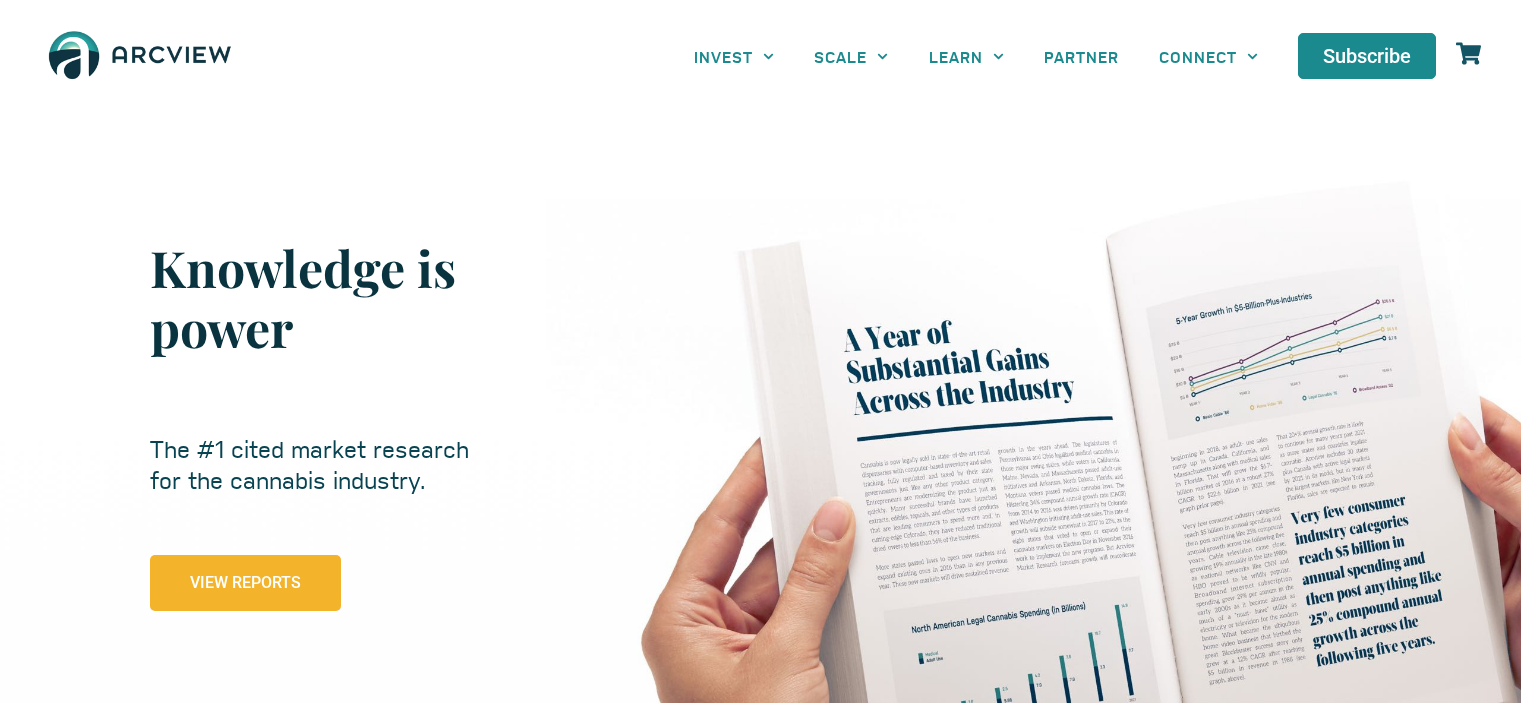 scroll, scrollTop: 0, scrollLeft: 0, axis: both 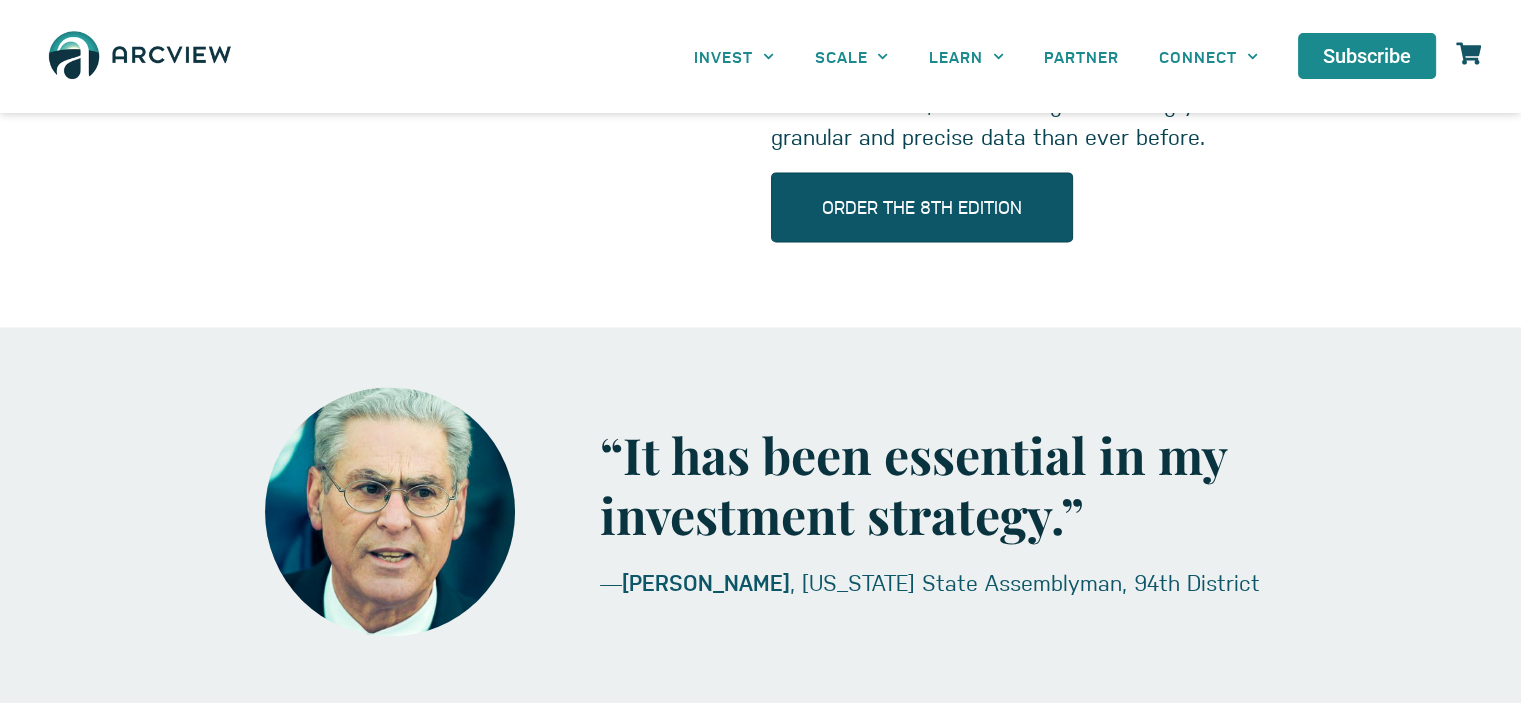 click on "Order The 8th Edition" at bounding box center (922, 207) 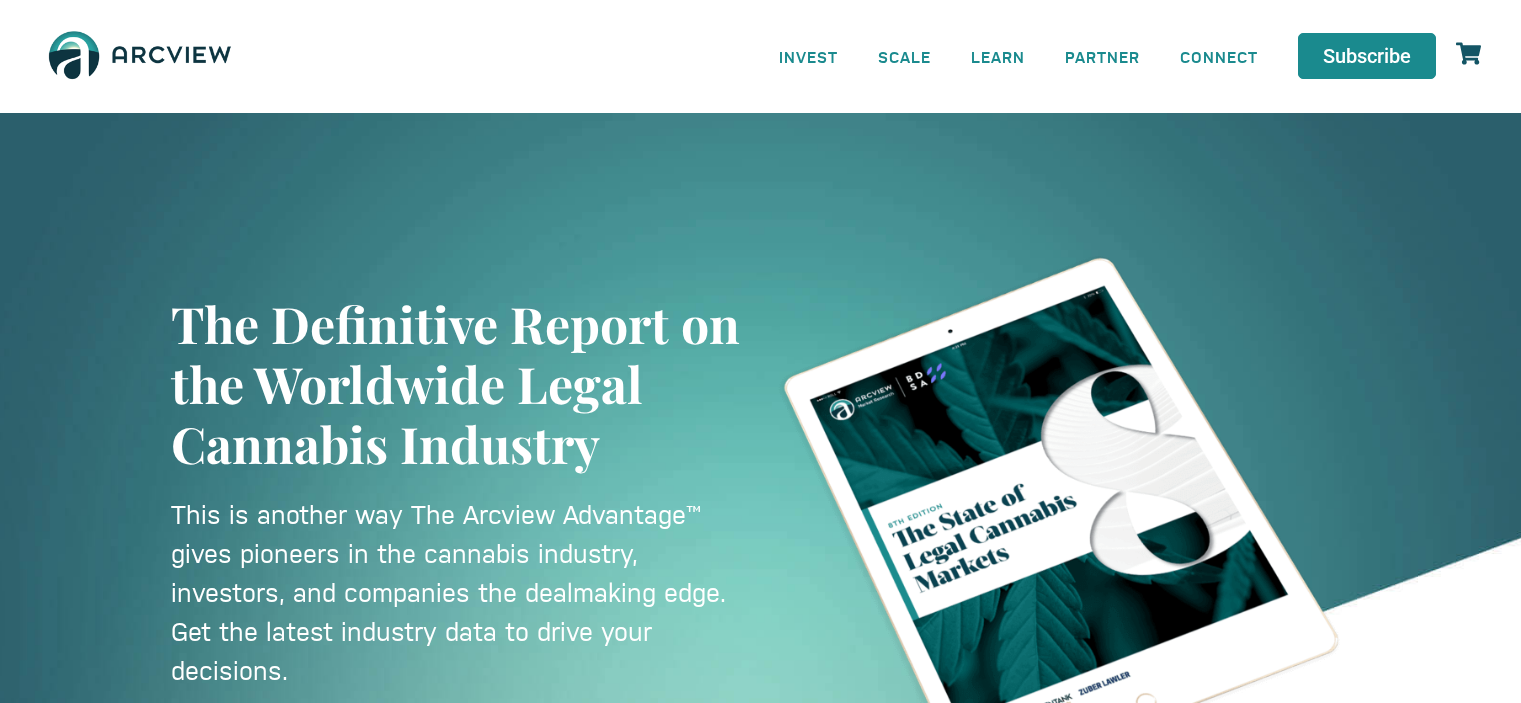 scroll, scrollTop: 0, scrollLeft: 0, axis: both 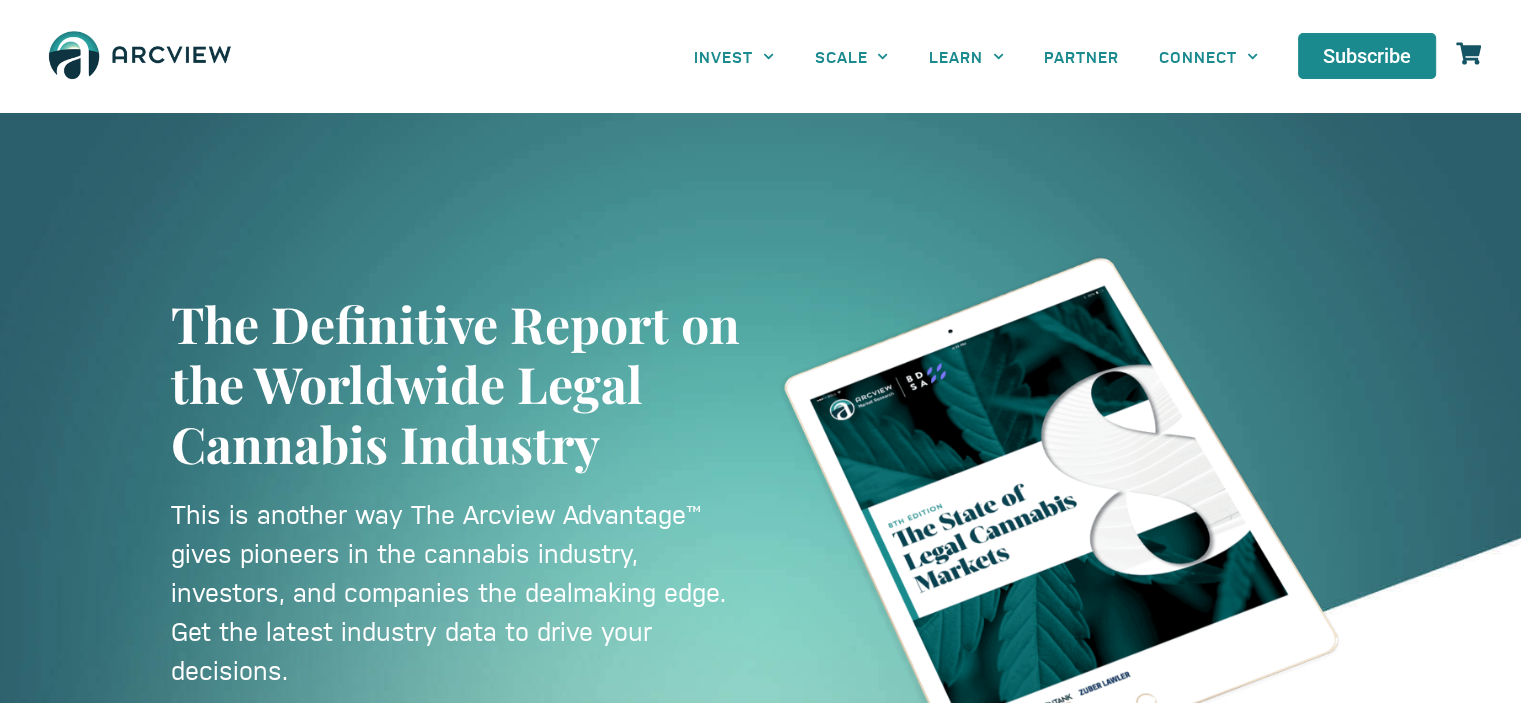 click at bounding box center (140, 56) 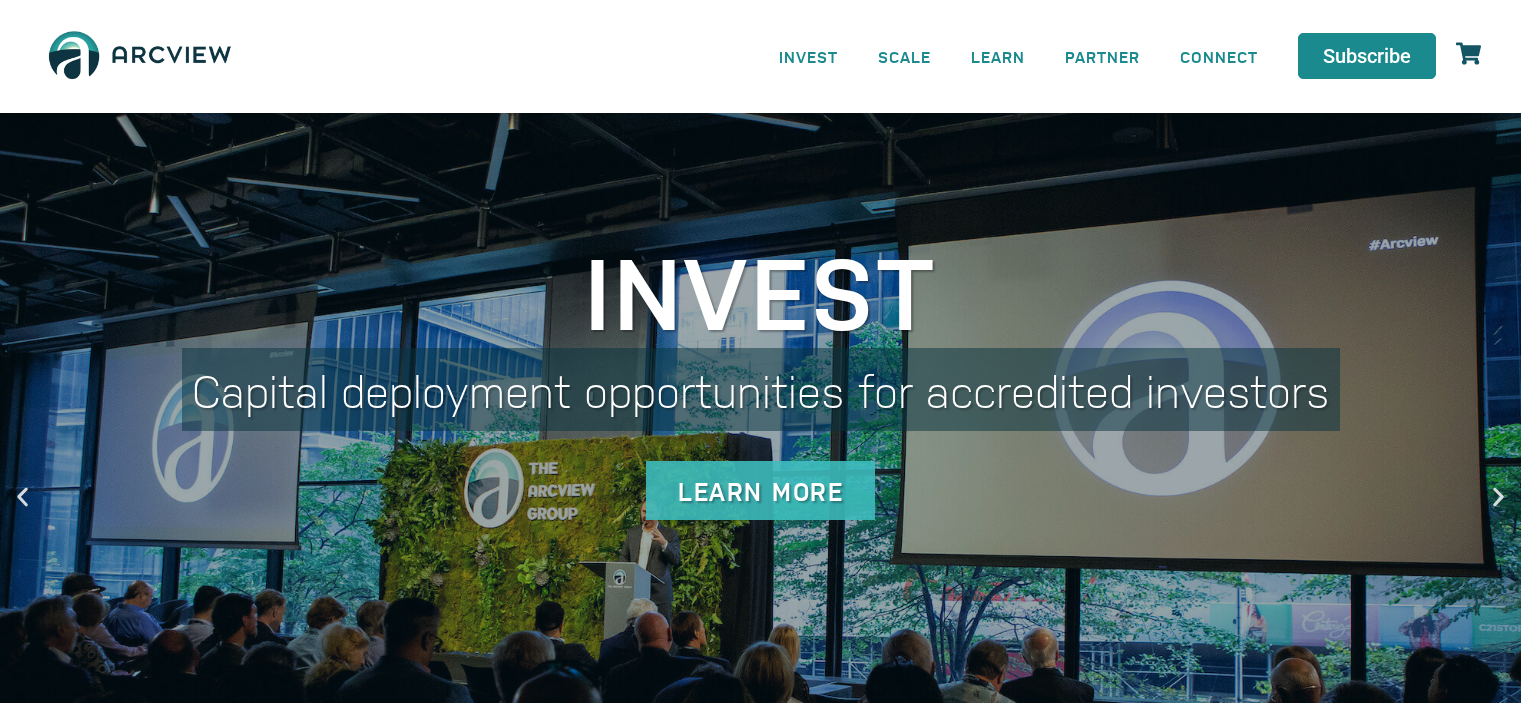 scroll, scrollTop: 0, scrollLeft: 0, axis: both 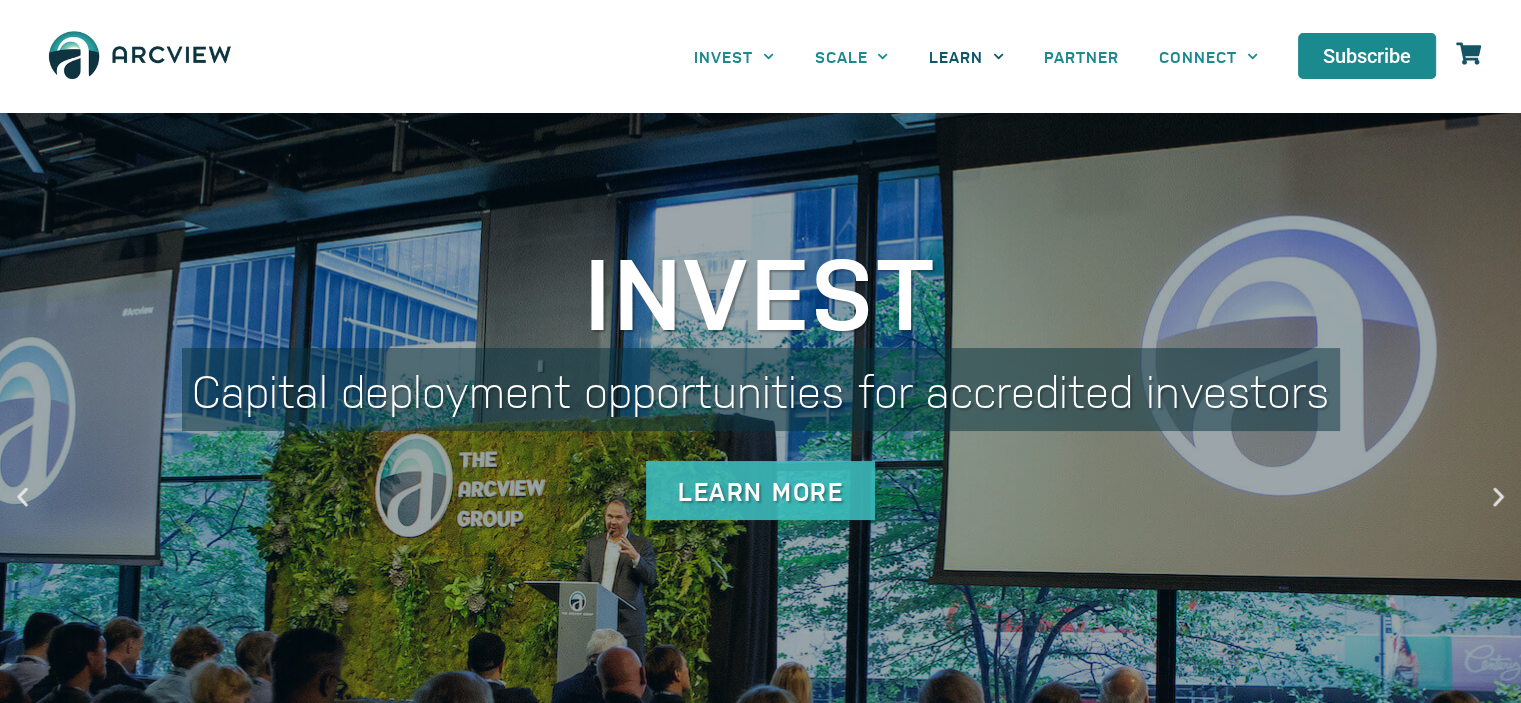 click on "LEARN" 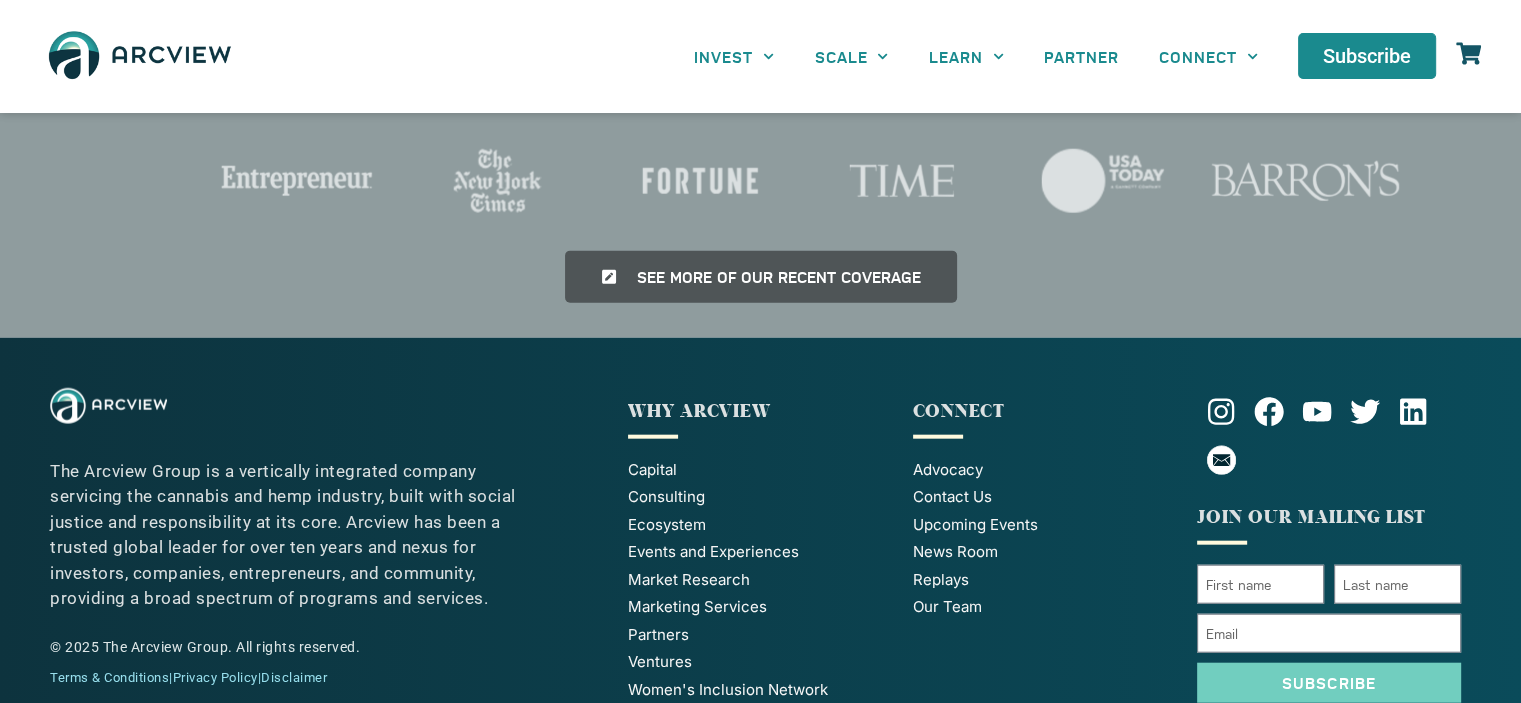 scroll, scrollTop: 4688, scrollLeft: 0, axis: vertical 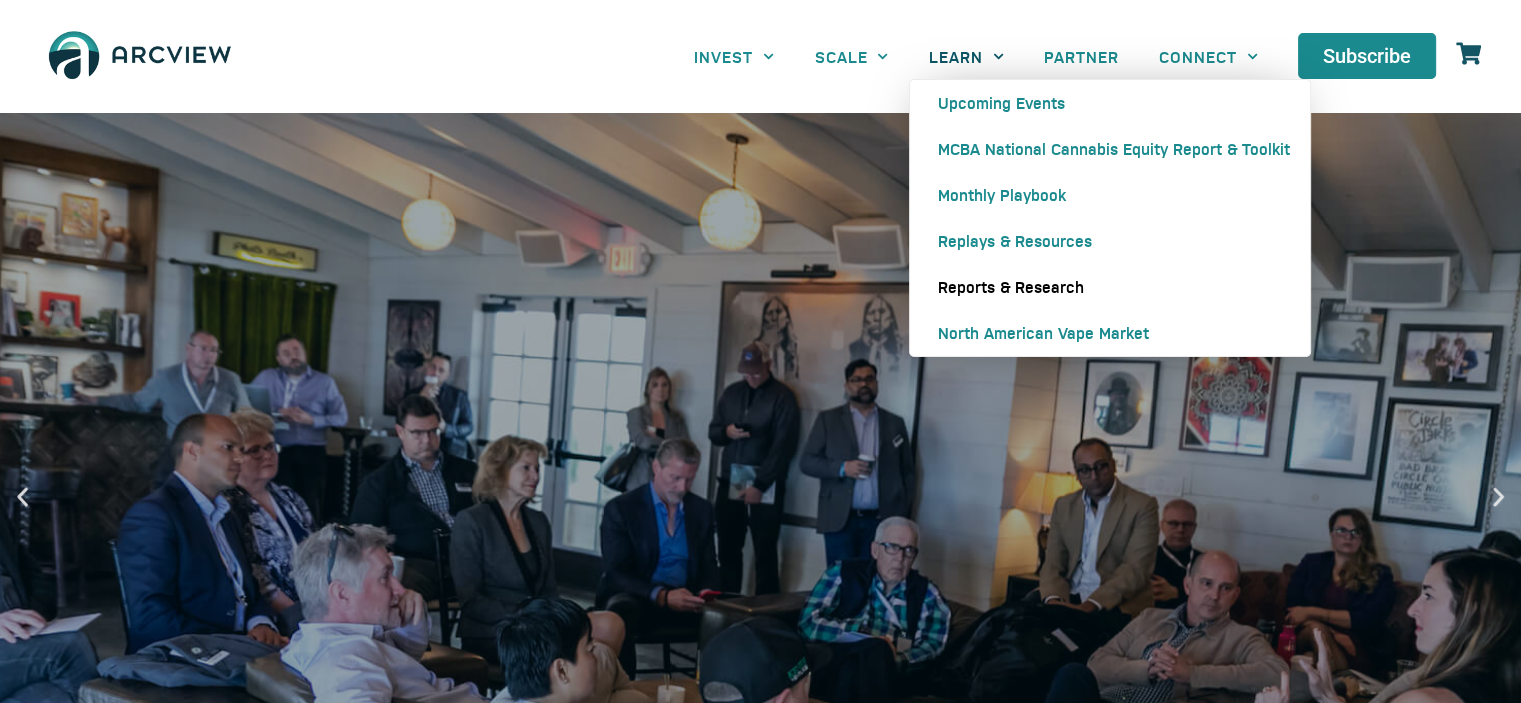 click on "Reports & Research" 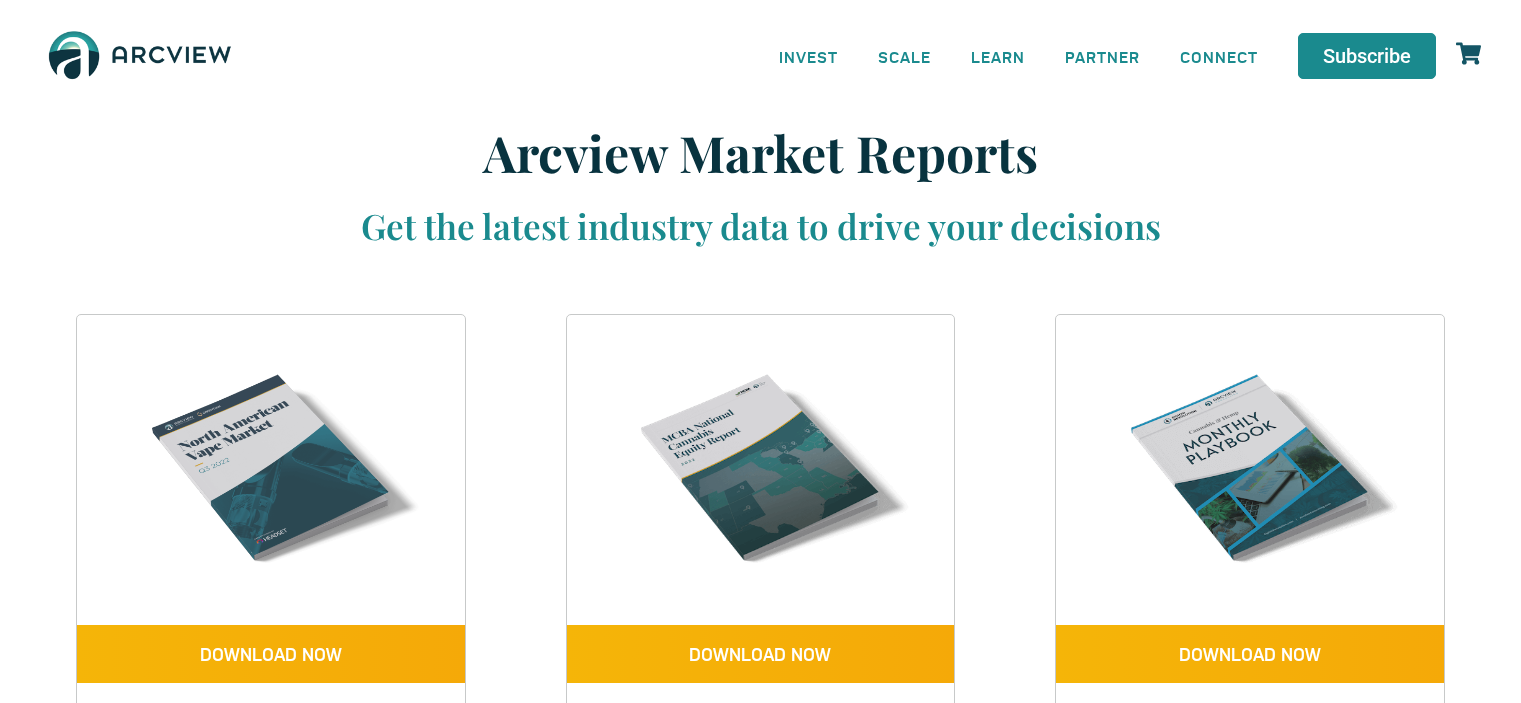 scroll, scrollTop: 0, scrollLeft: 0, axis: both 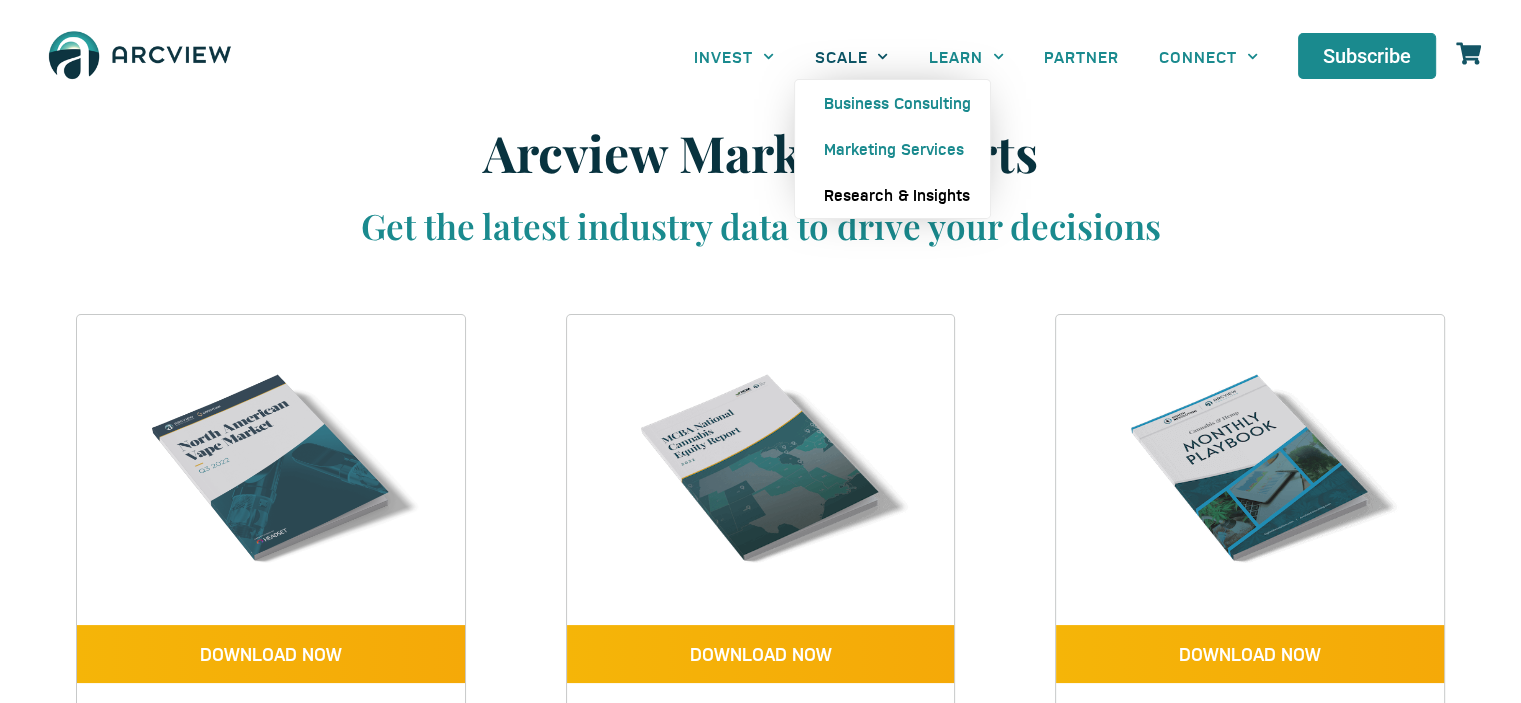 click on "Research & Insights" 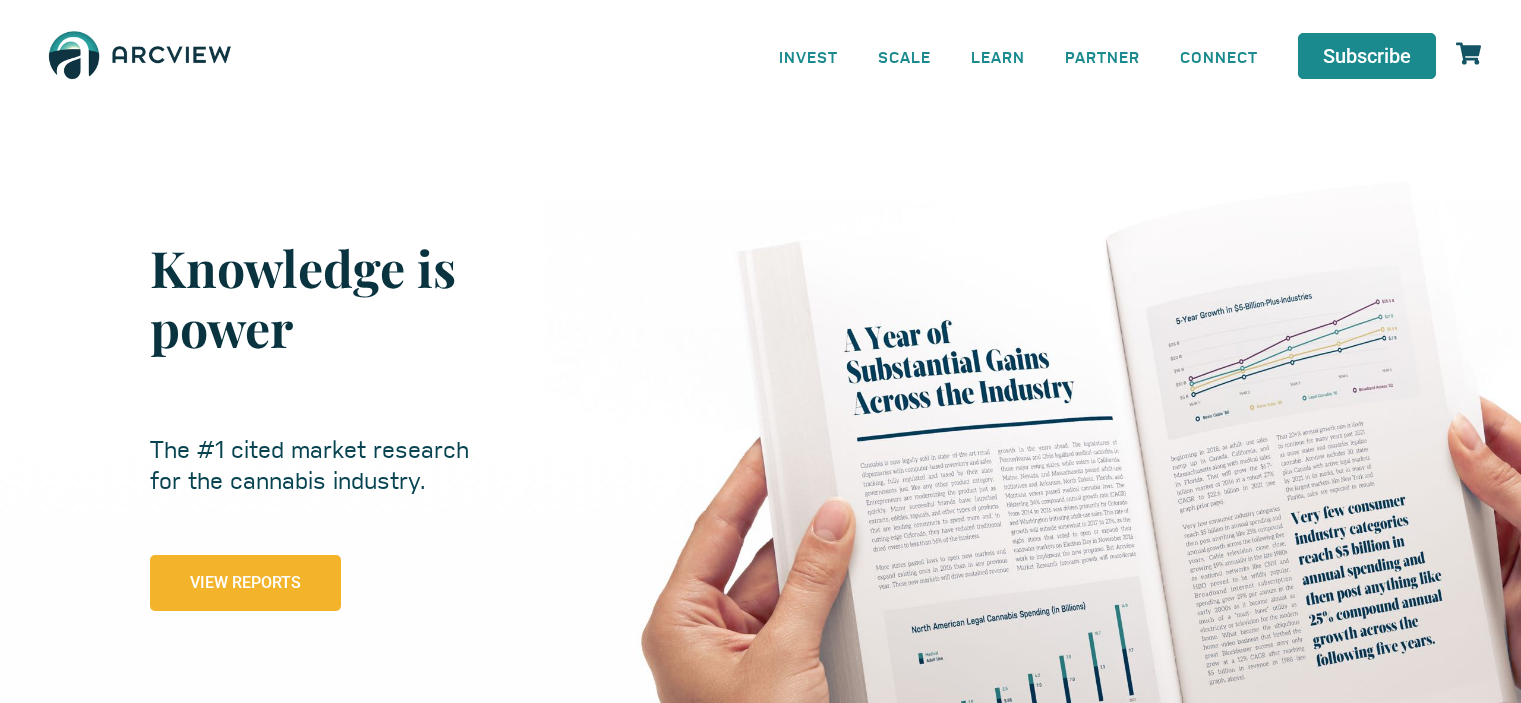 scroll, scrollTop: 0, scrollLeft: 0, axis: both 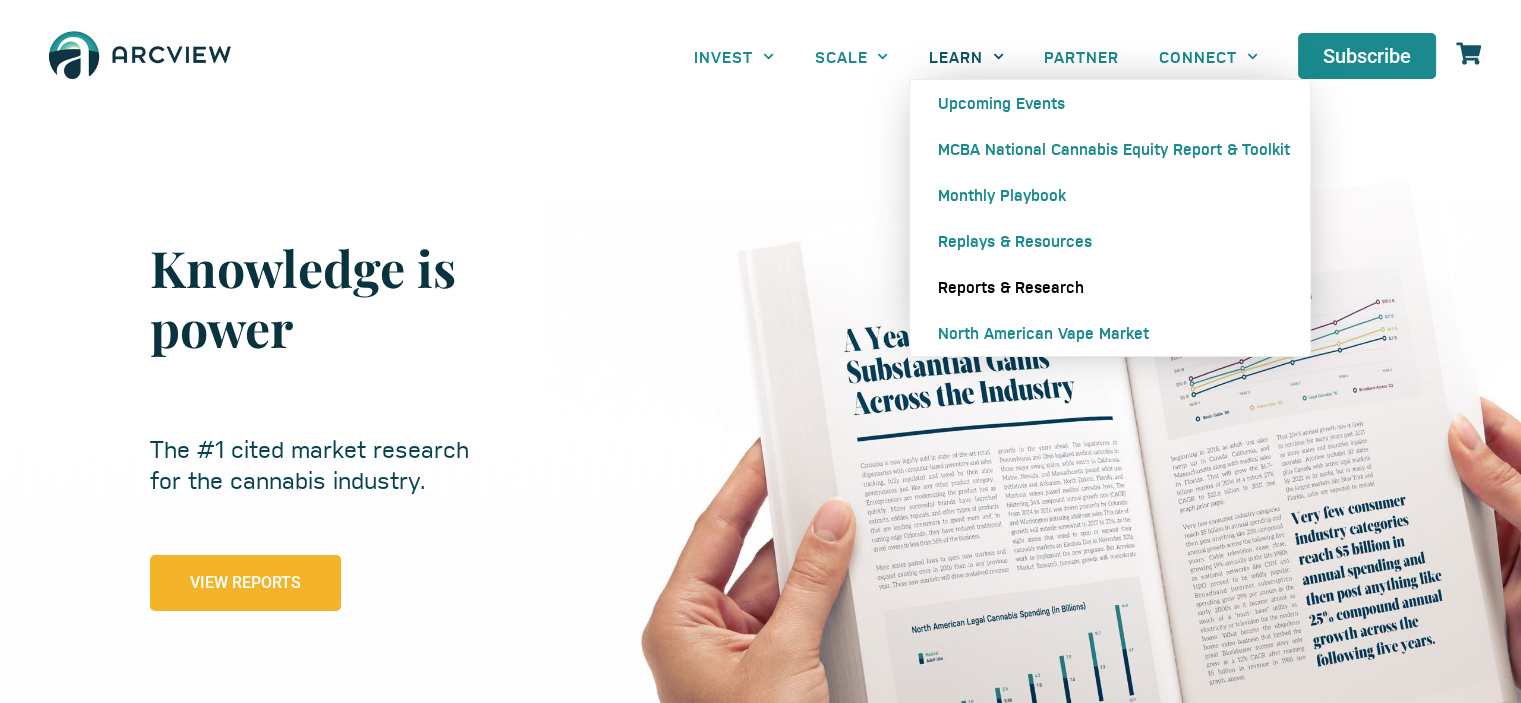 click on "Reports & Research" 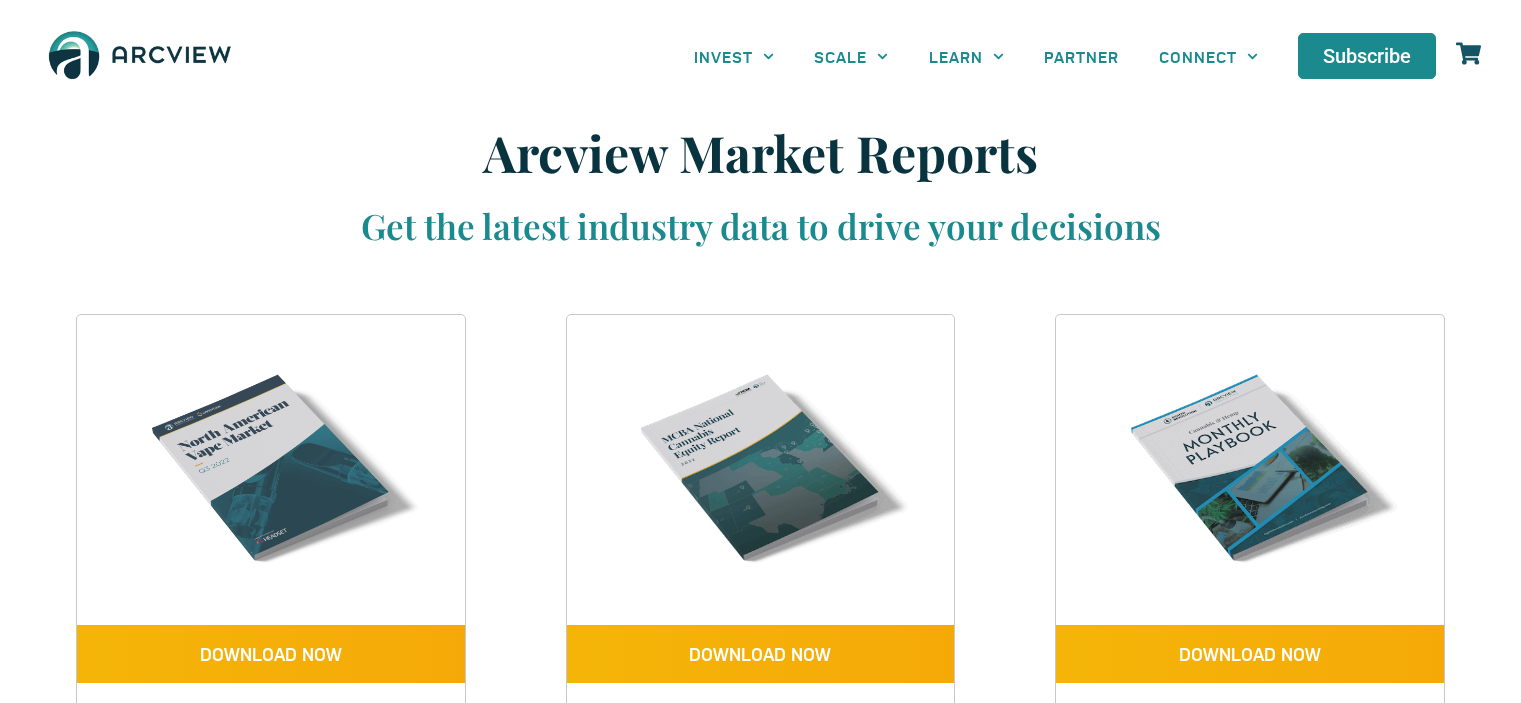scroll, scrollTop: 0, scrollLeft: 0, axis: both 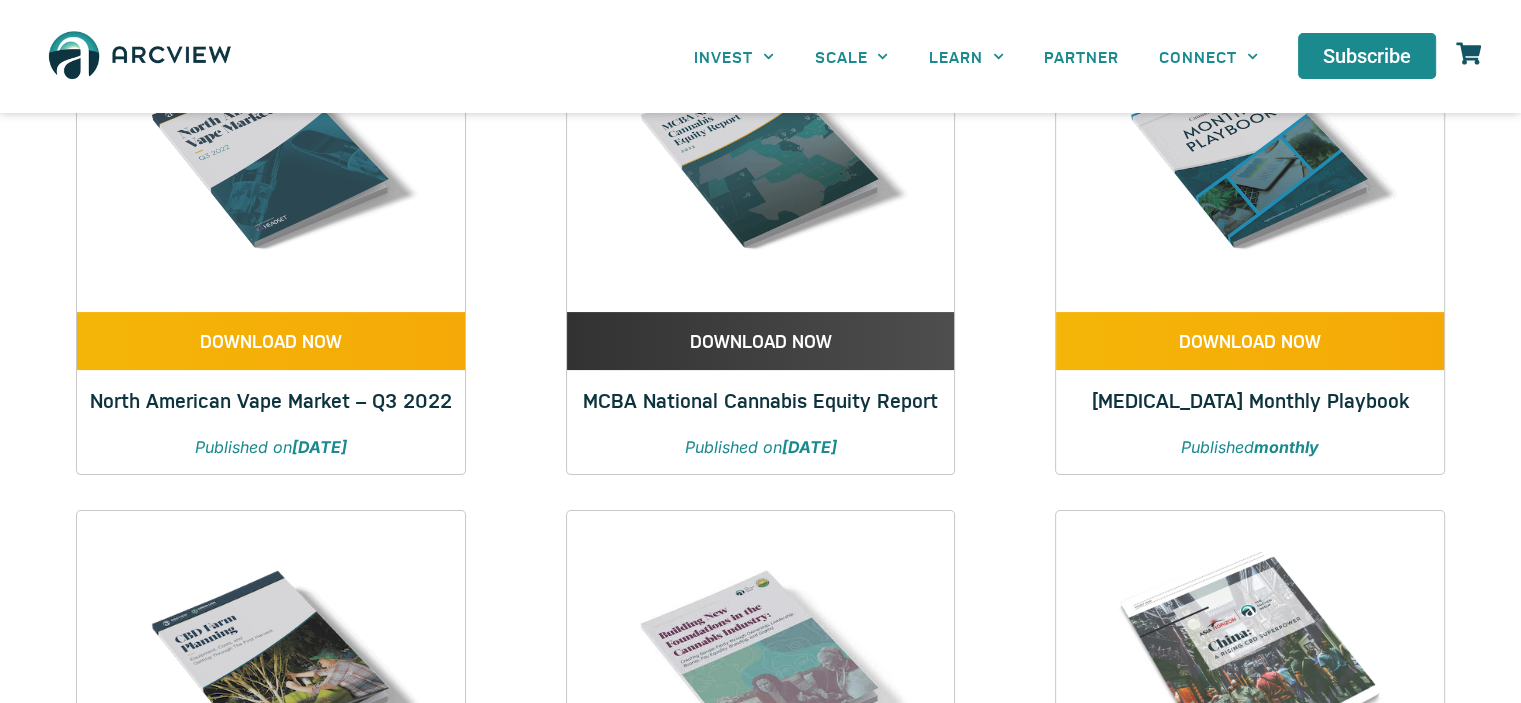 click on "DOWNLOAD NOW" at bounding box center [761, 341] 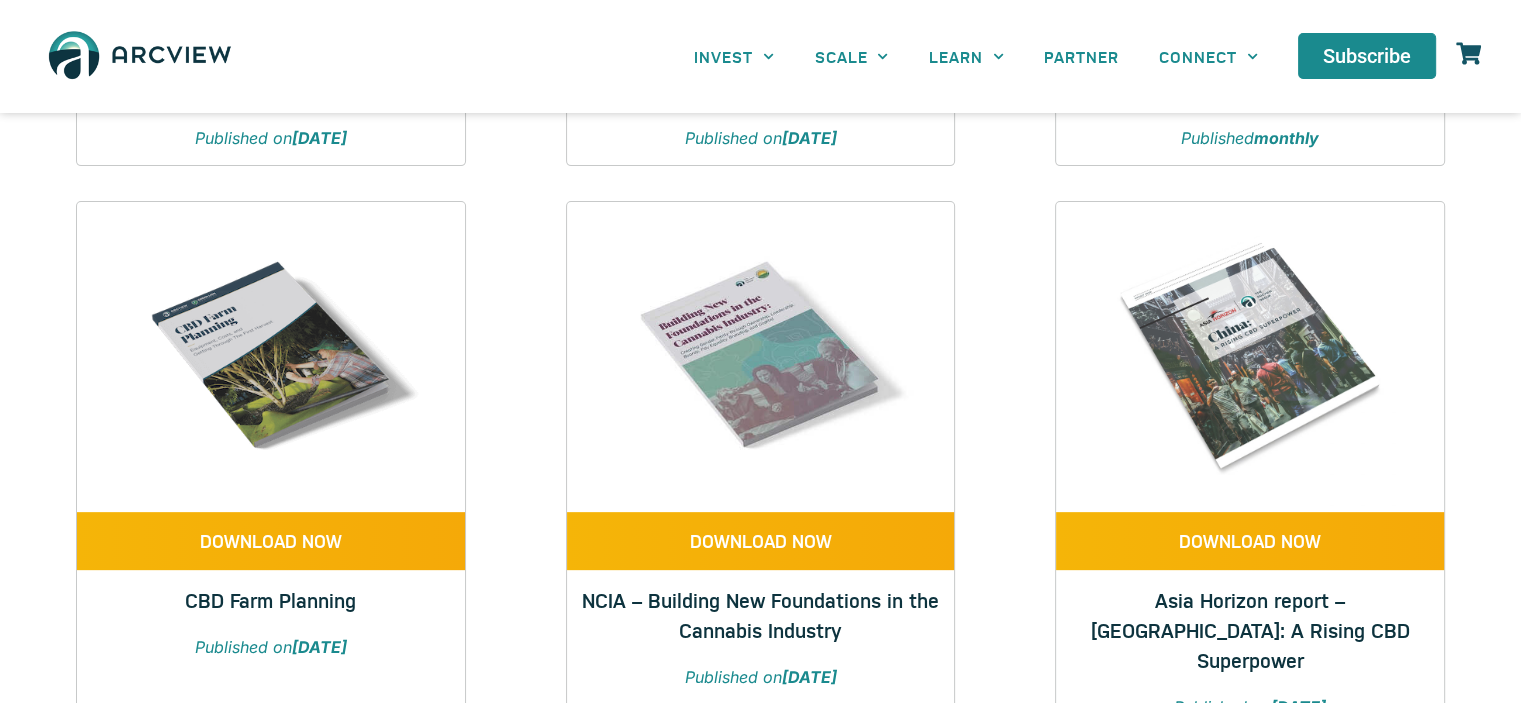 scroll, scrollTop: 648, scrollLeft: 0, axis: vertical 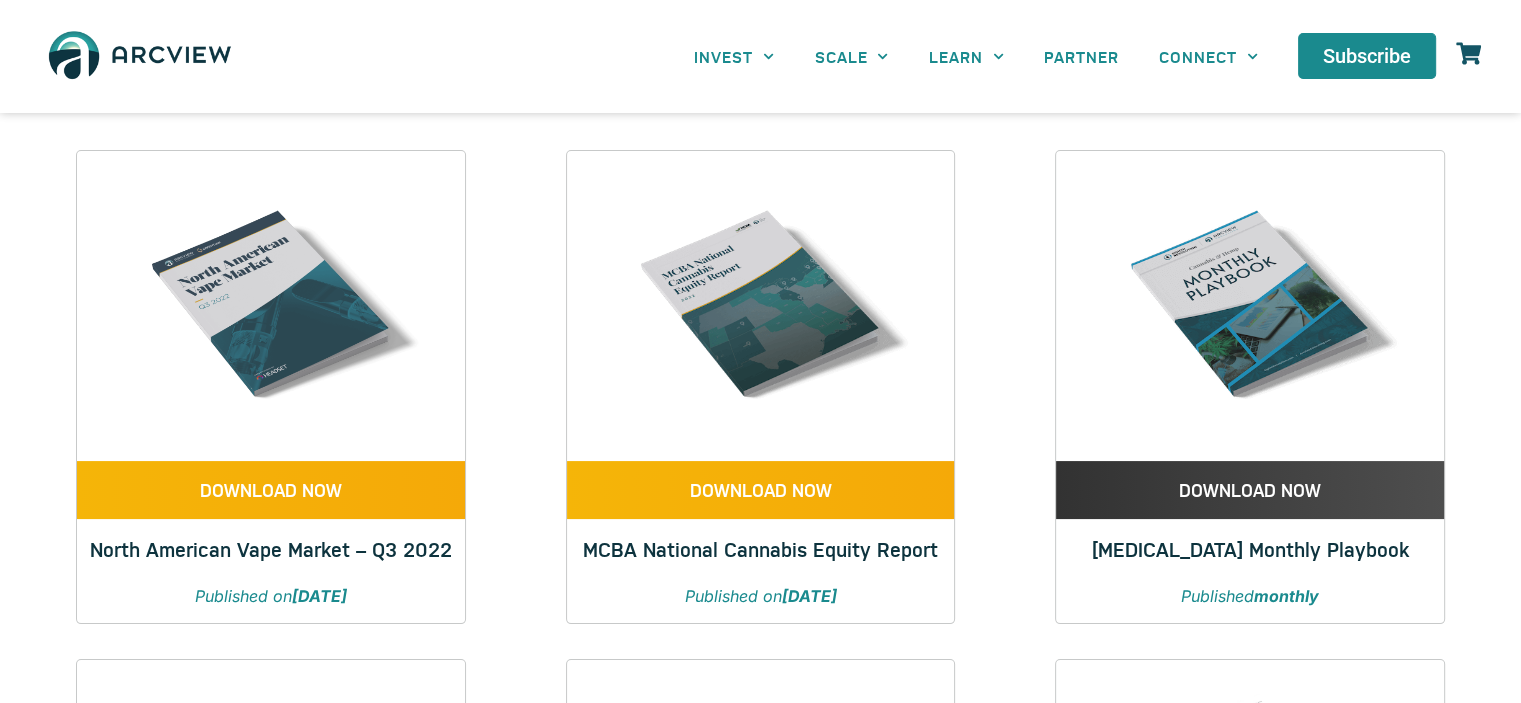 click on "DOWNLOAD NOW" at bounding box center [1250, 490] 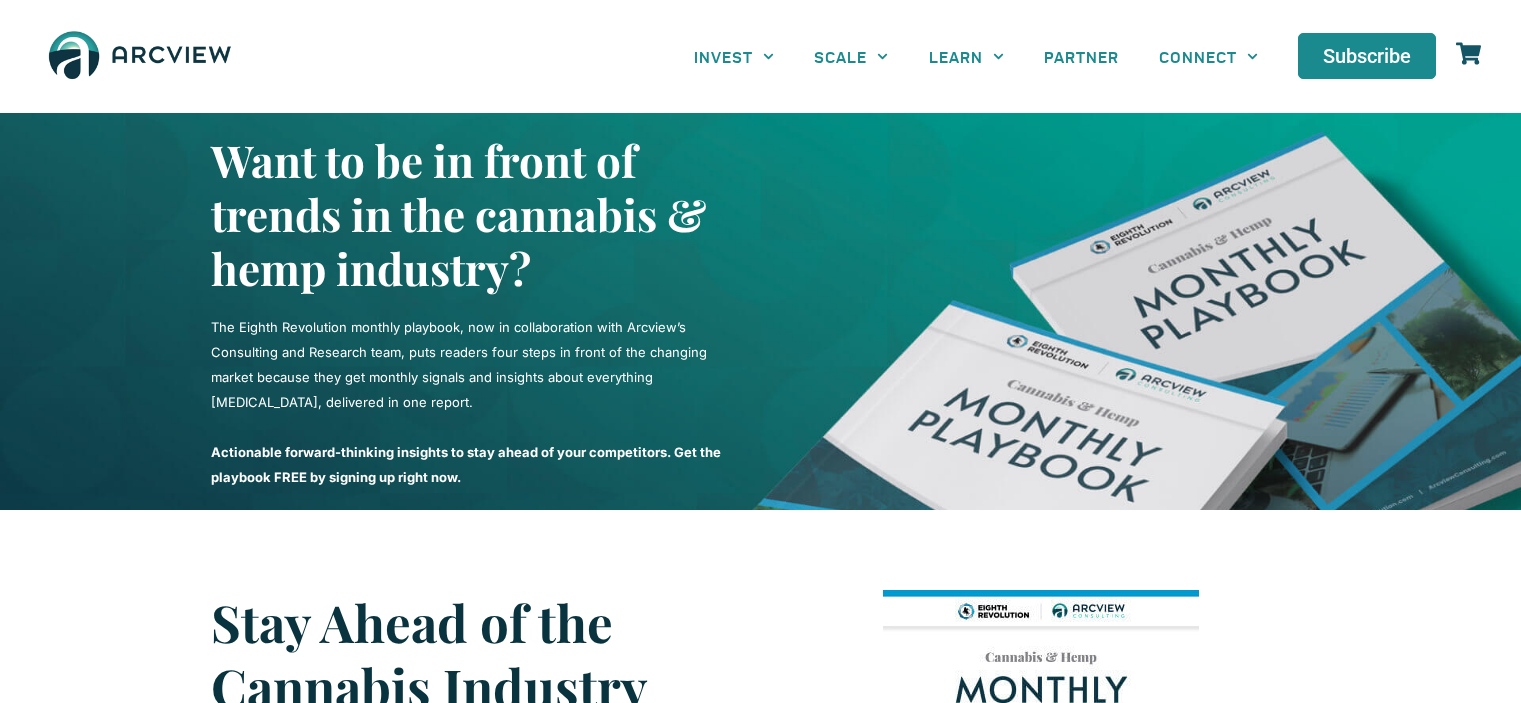 scroll, scrollTop: 0, scrollLeft: 0, axis: both 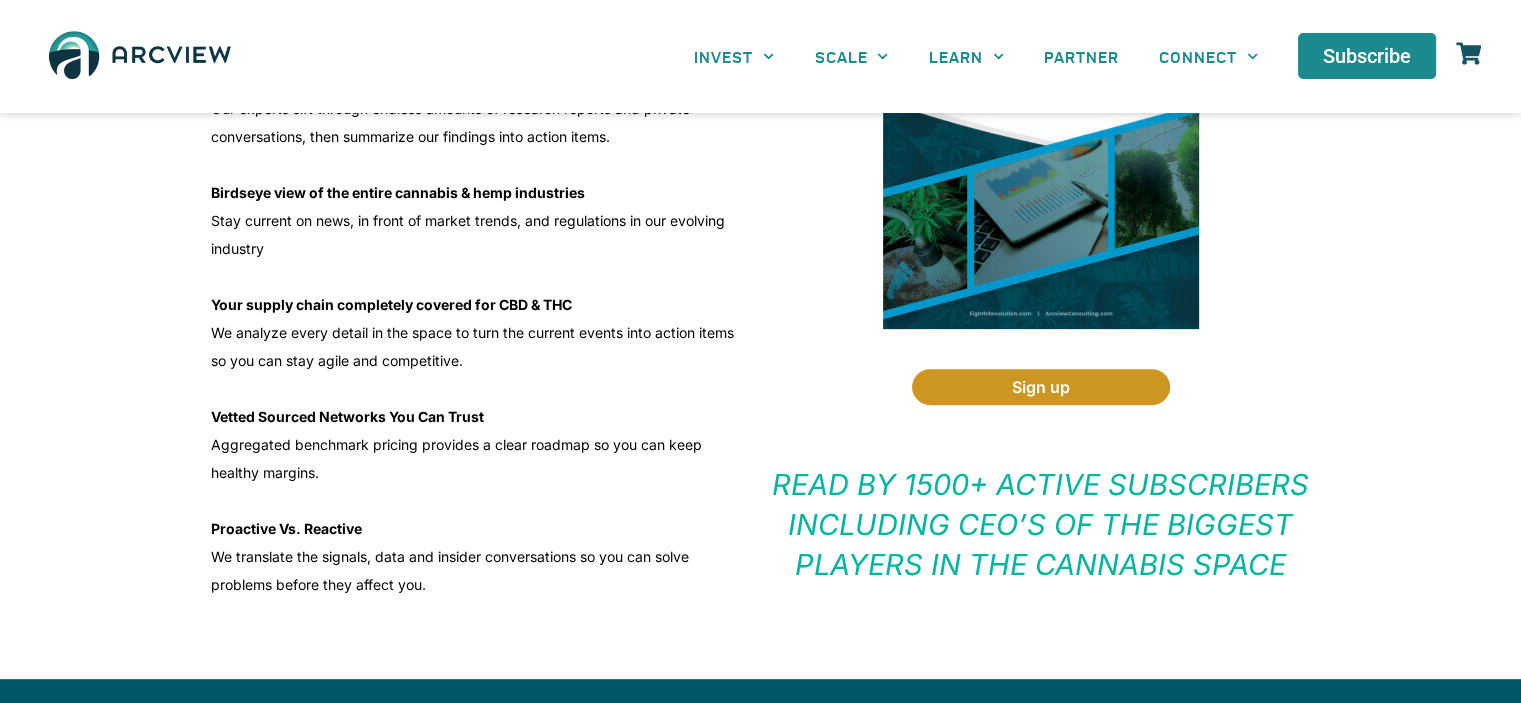 click on "Sign up" at bounding box center (1041, 387) 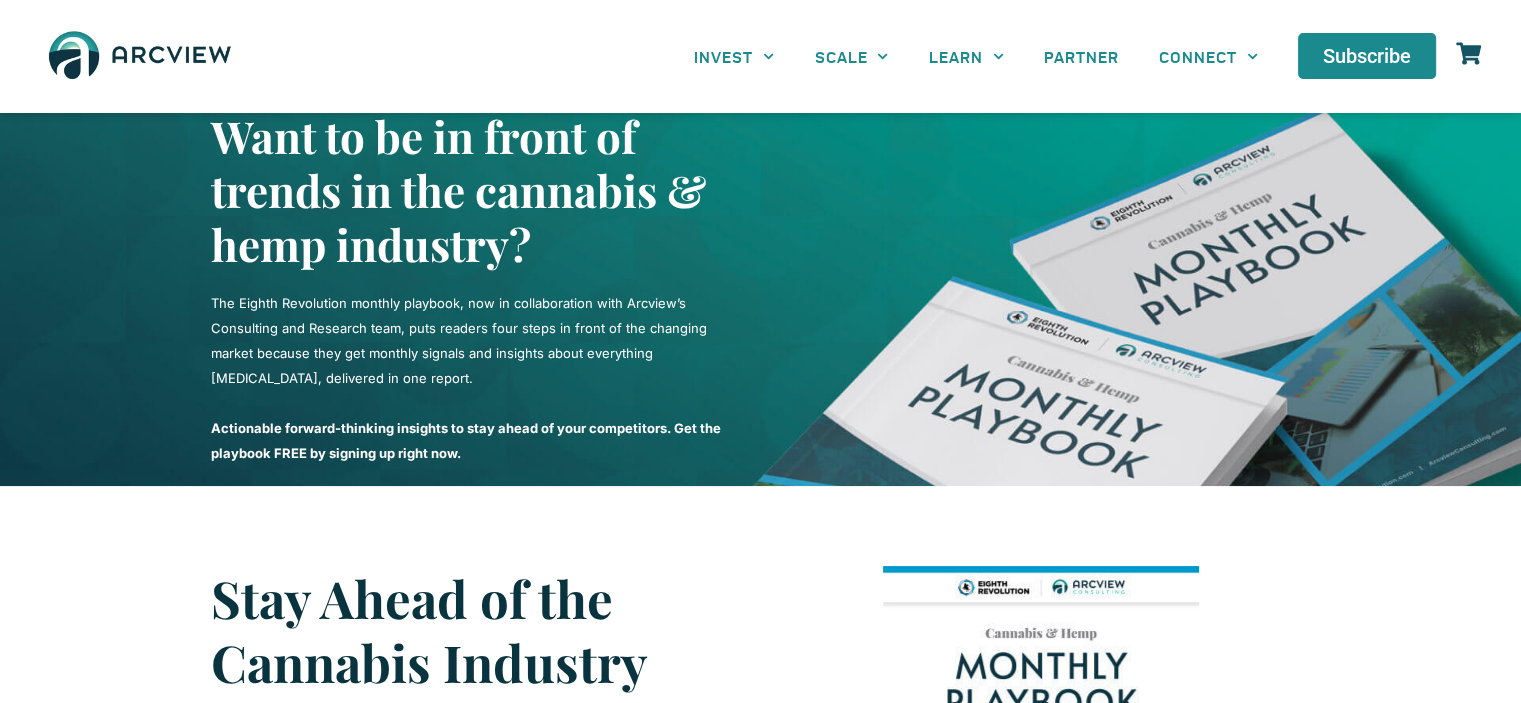 scroll, scrollTop: 0, scrollLeft: 0, axis: both 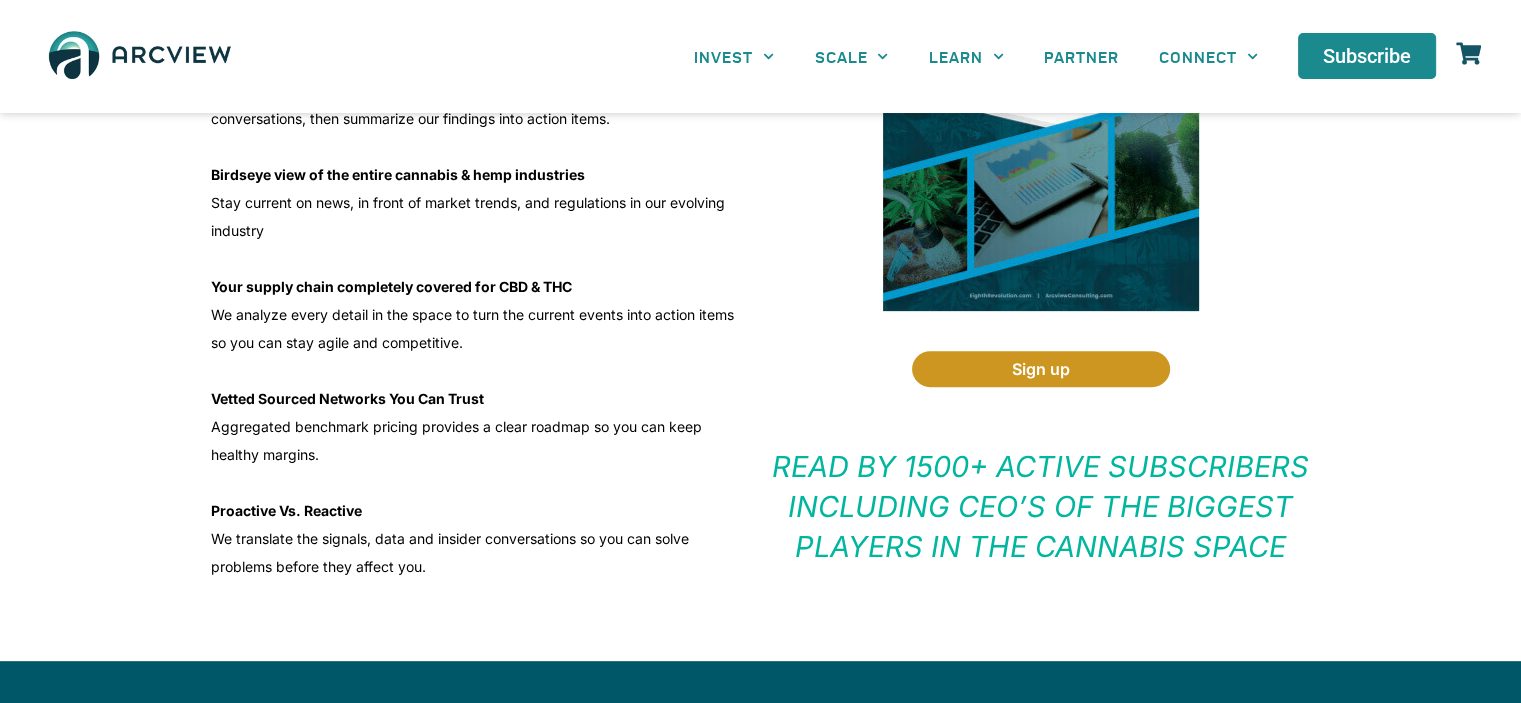 click on "Sign up" at bounding box center (1041, 369) 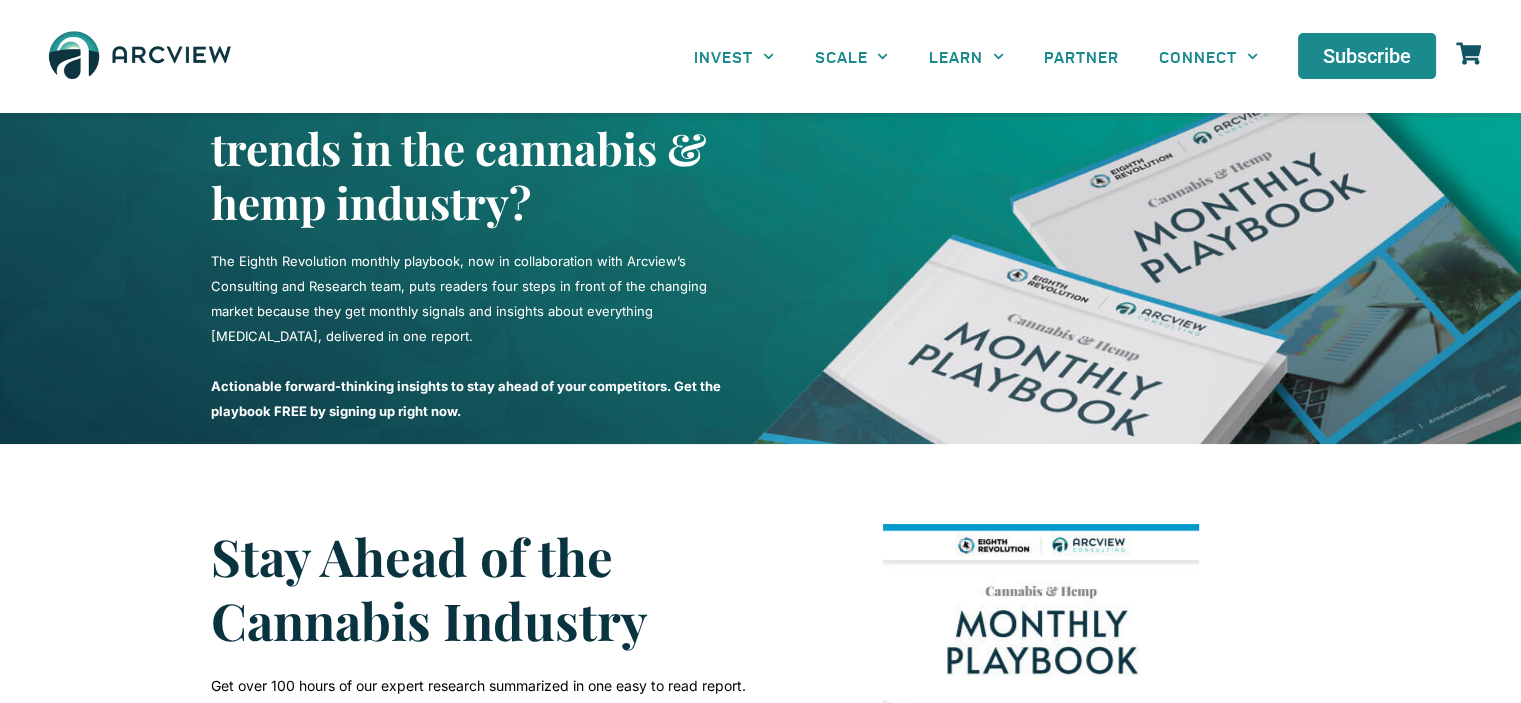 scroll, scrollTop: 0, scrollLeft: 0, axis: both 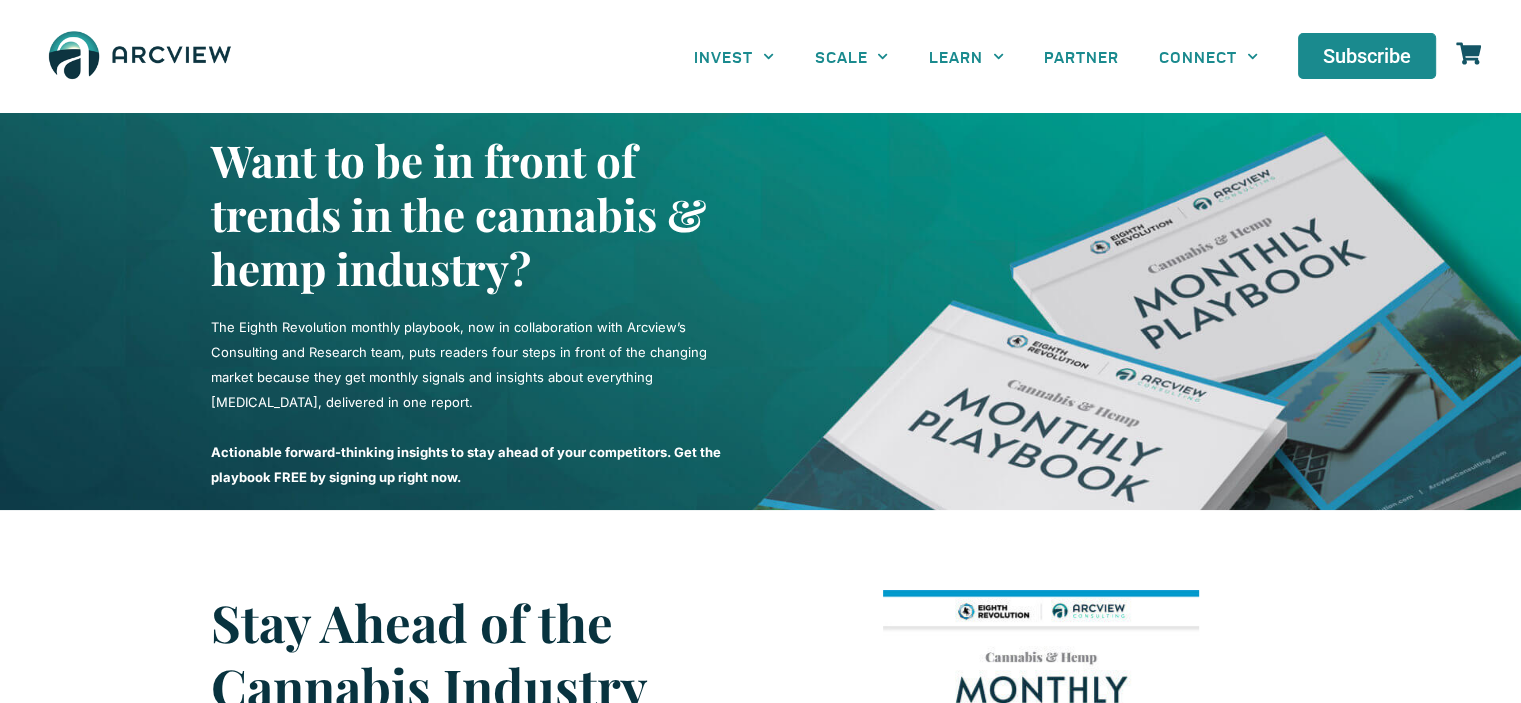 click at bounding box center (1041, 311) 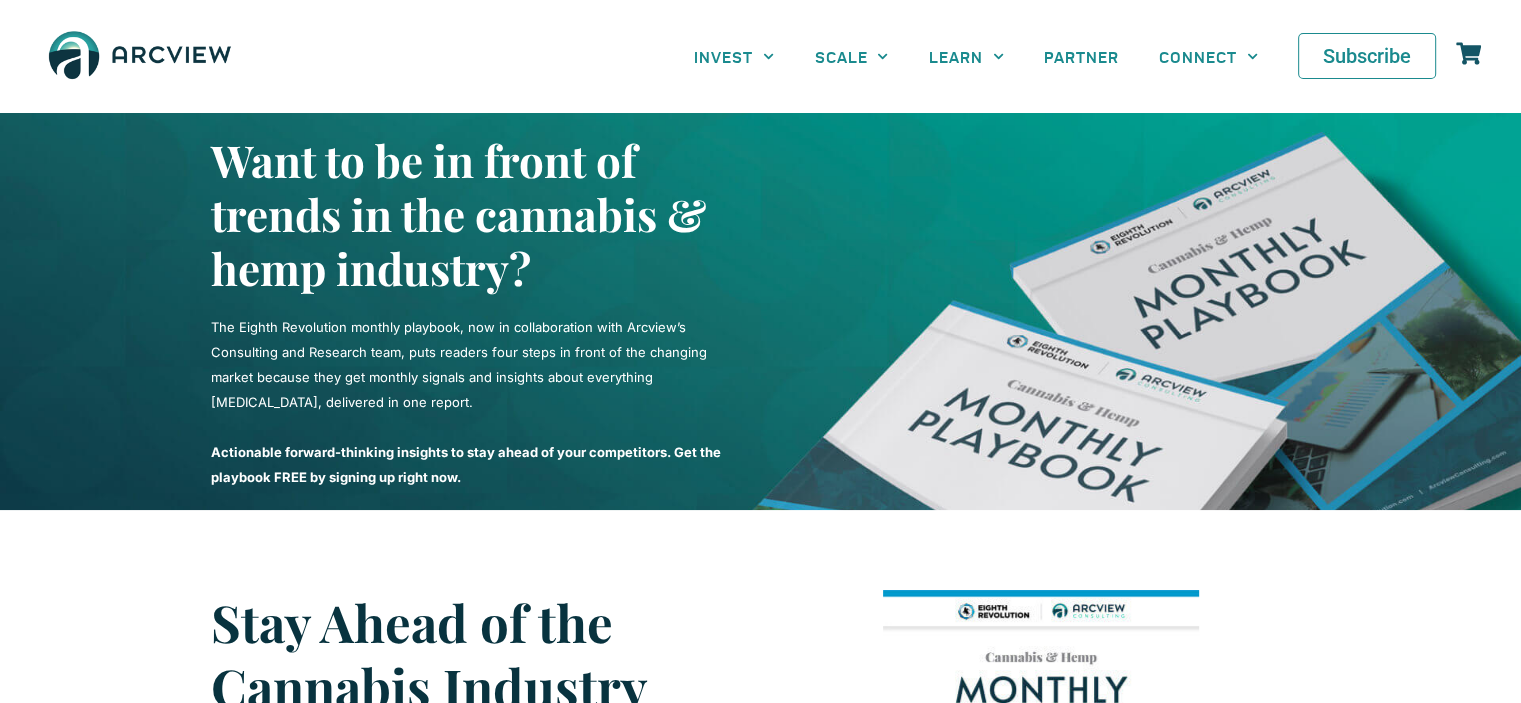 click on "Subscribe" 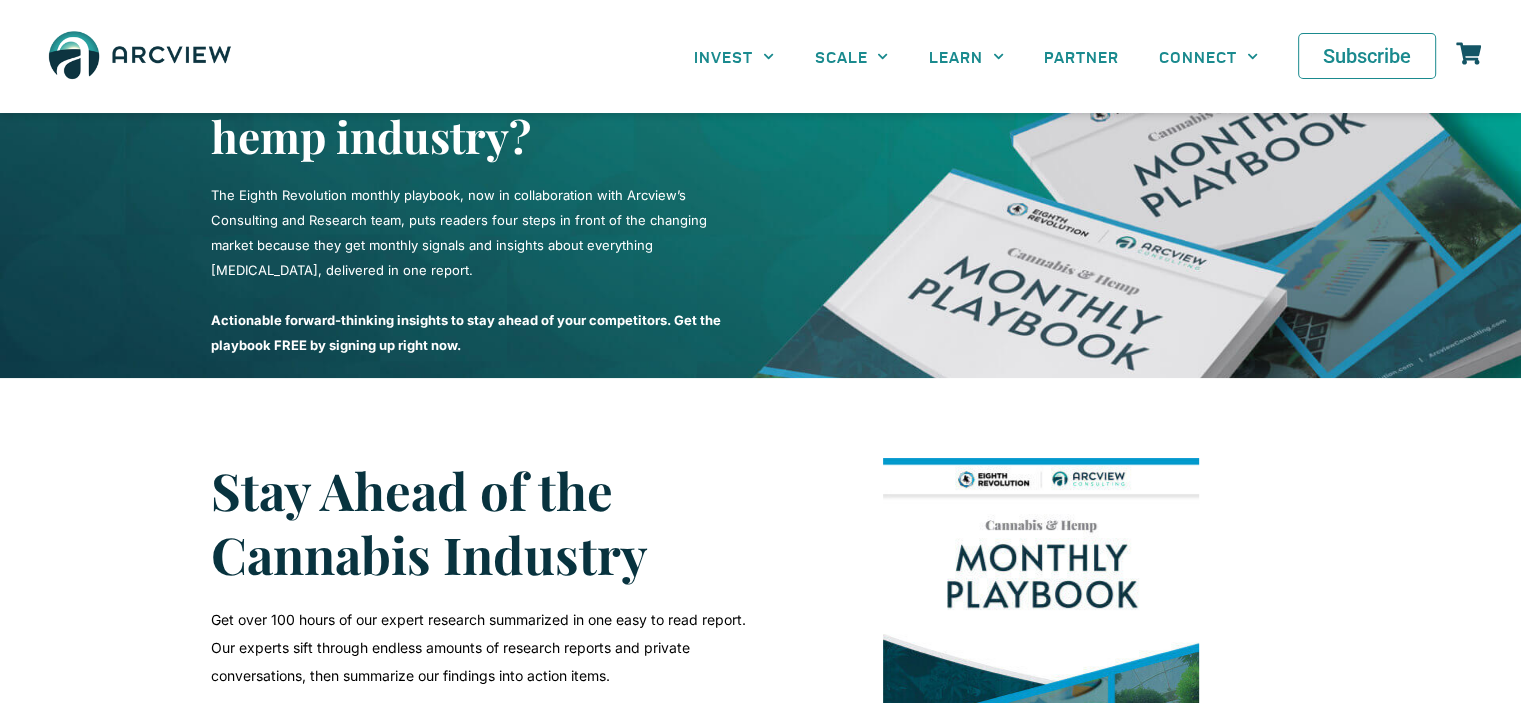 scroll, scrollTop: 0, scrollLeft: 0, axis: both 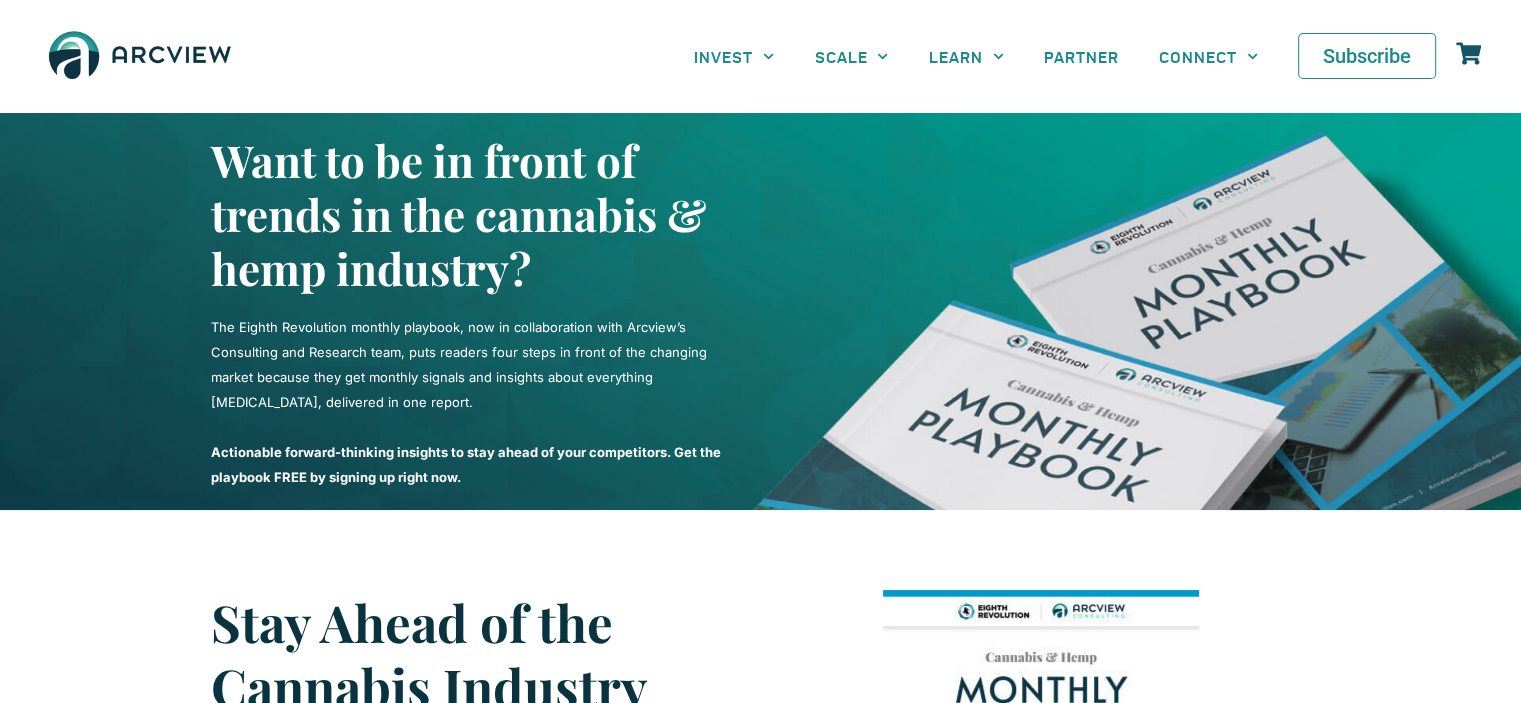 click on "Subscribe" 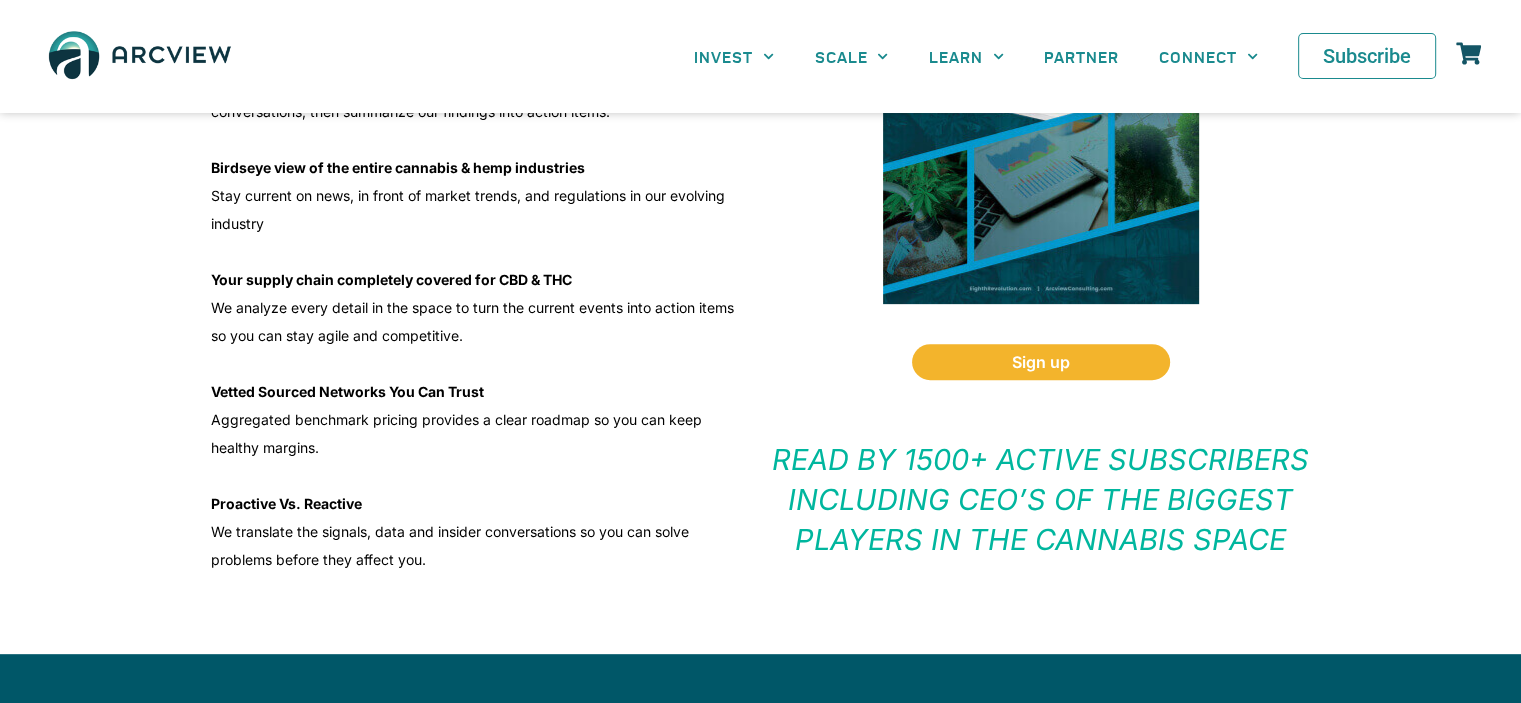 scroll, scrollTop: 699, scrollLeft: 0, axis: vertical 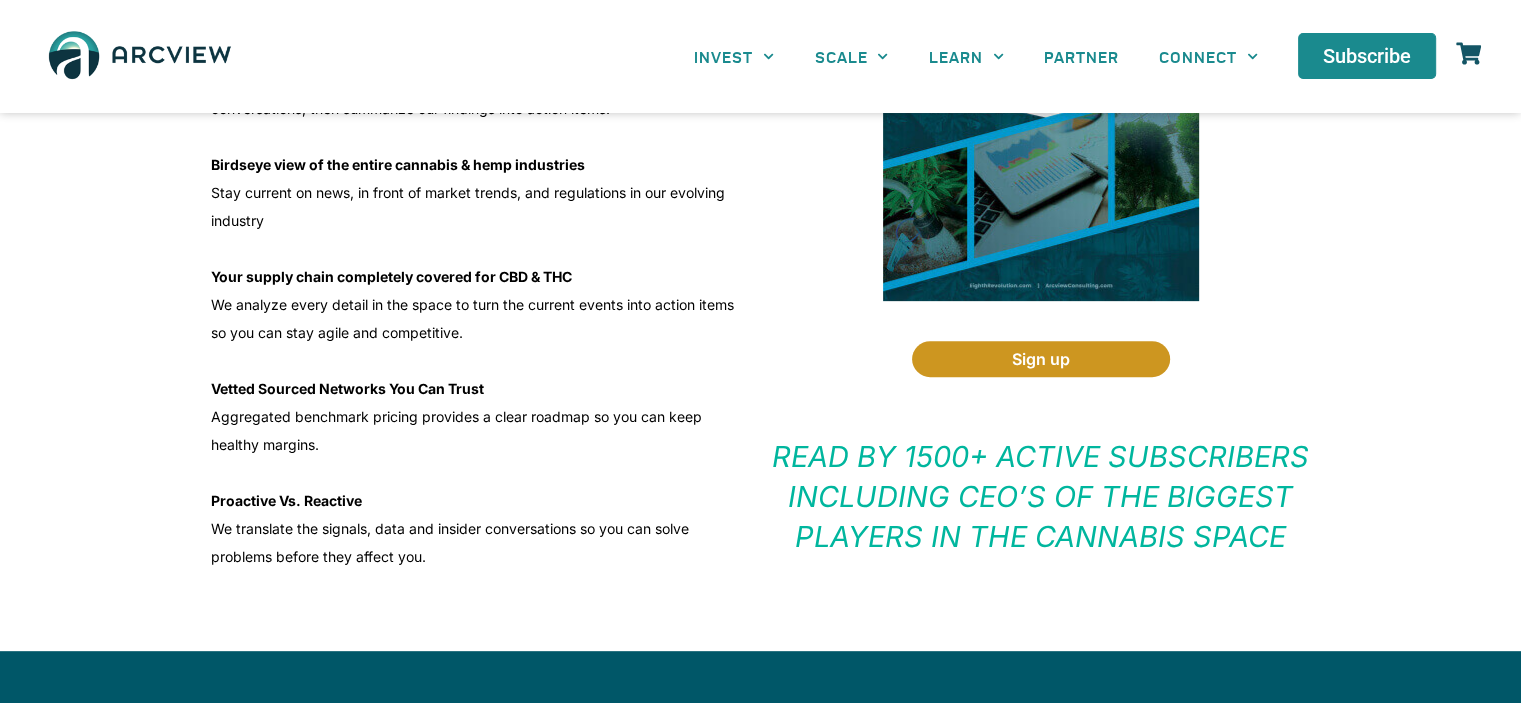 click on "Sign up" at bounding box center [1041, 359] 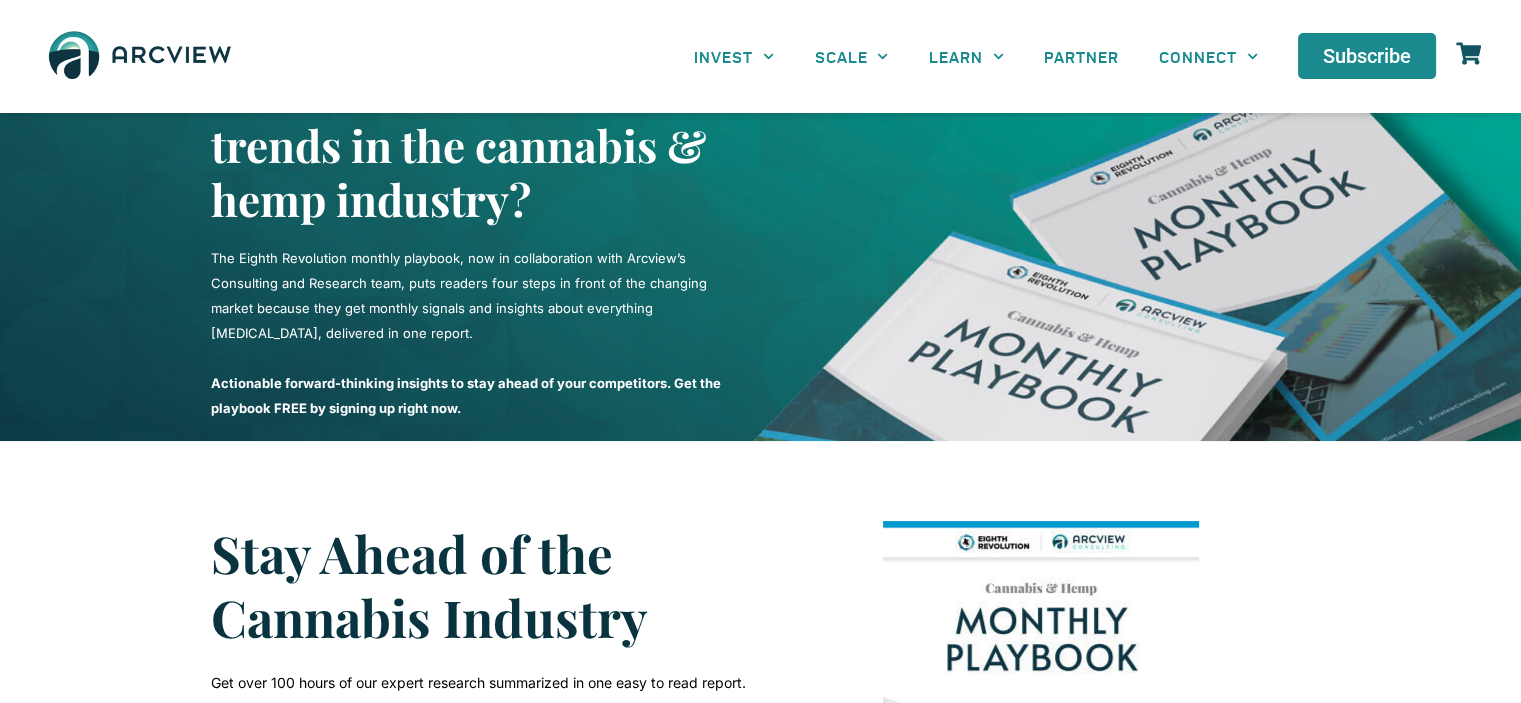 scroll, scrollTop: 0, scrollLeft: 0, axis: both 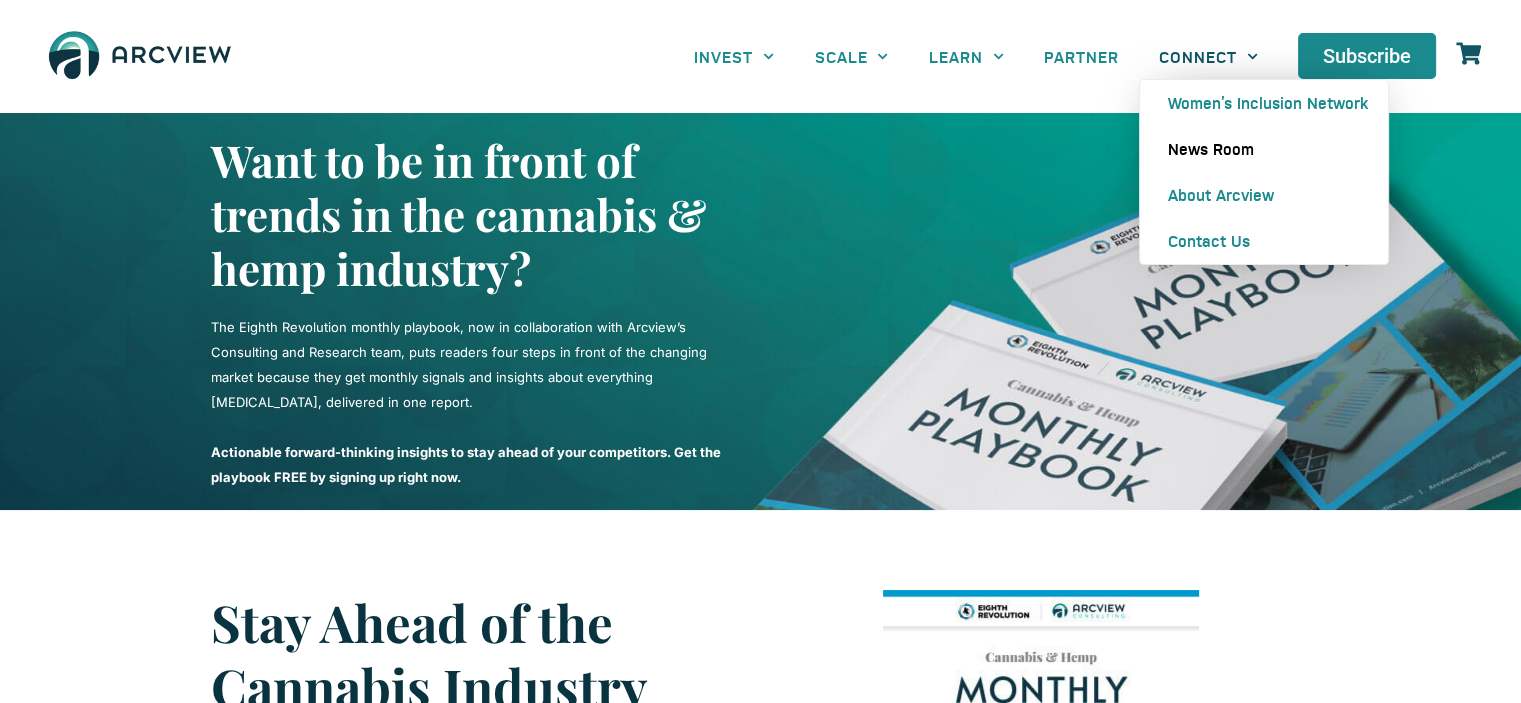 click on "News Room" 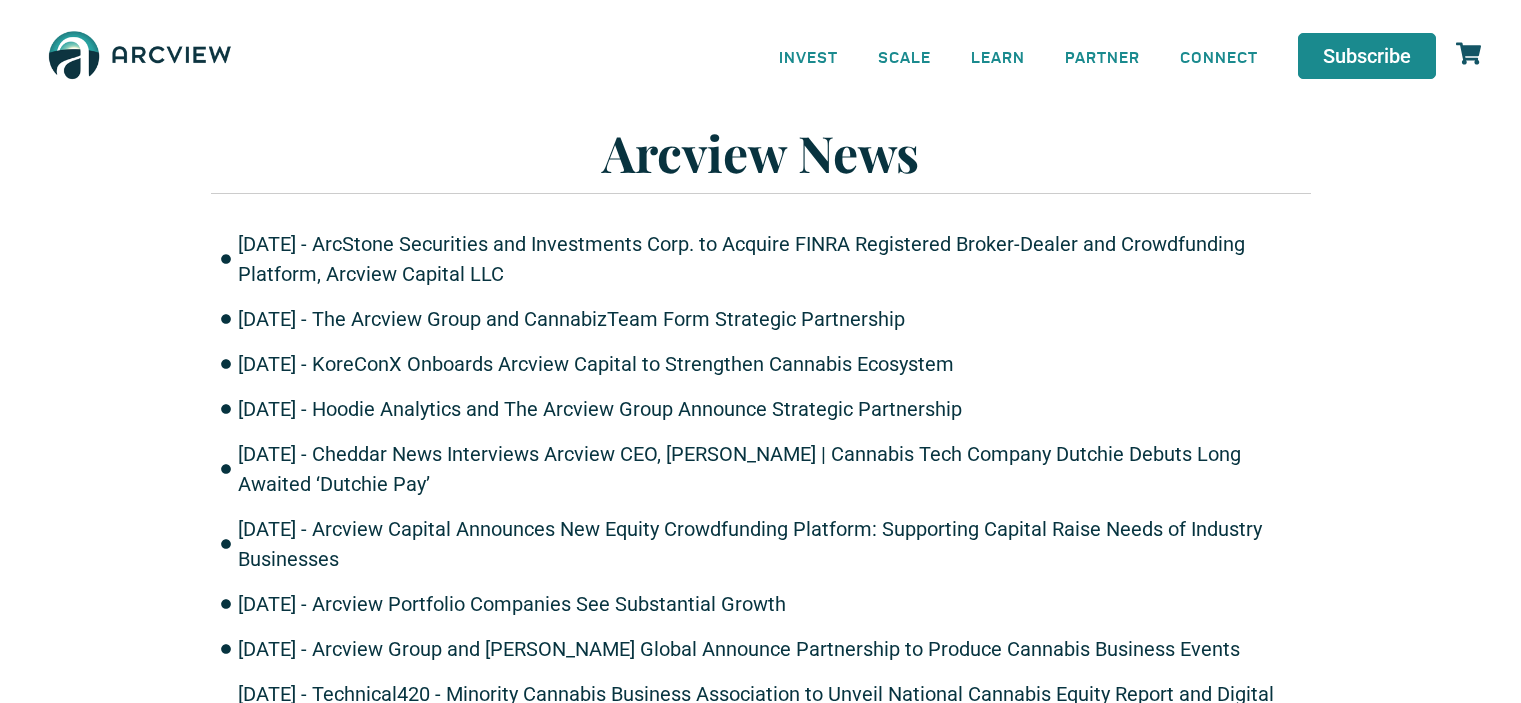 scroll, scrollTop: 0, scrollLeft: 0, axis: both 